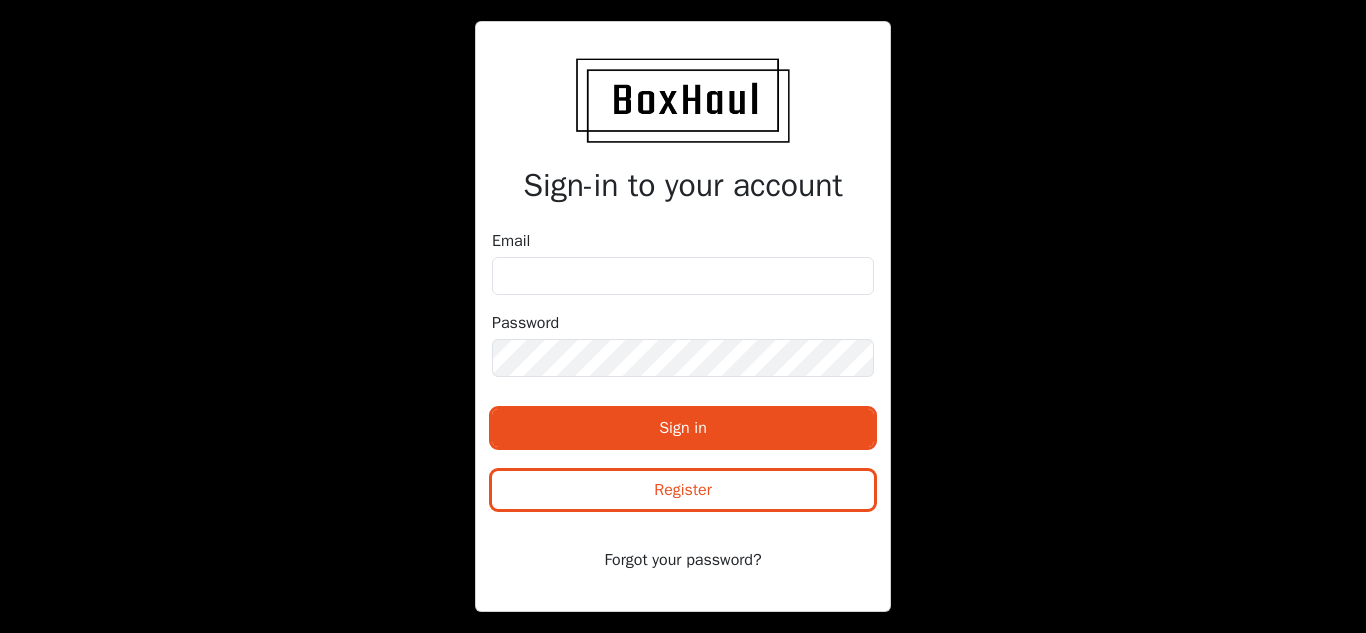 scroll, scrollTop: 0, scrollLeft: 0, axis: both 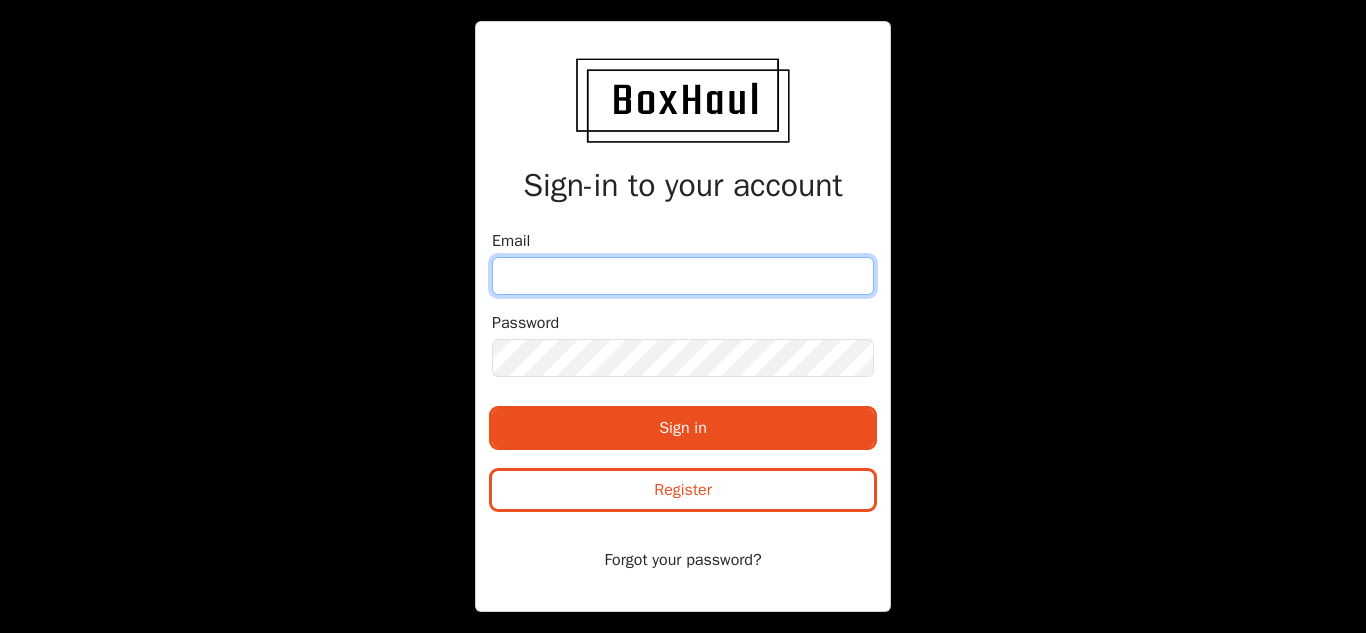 click at bounding box center [683, 276] 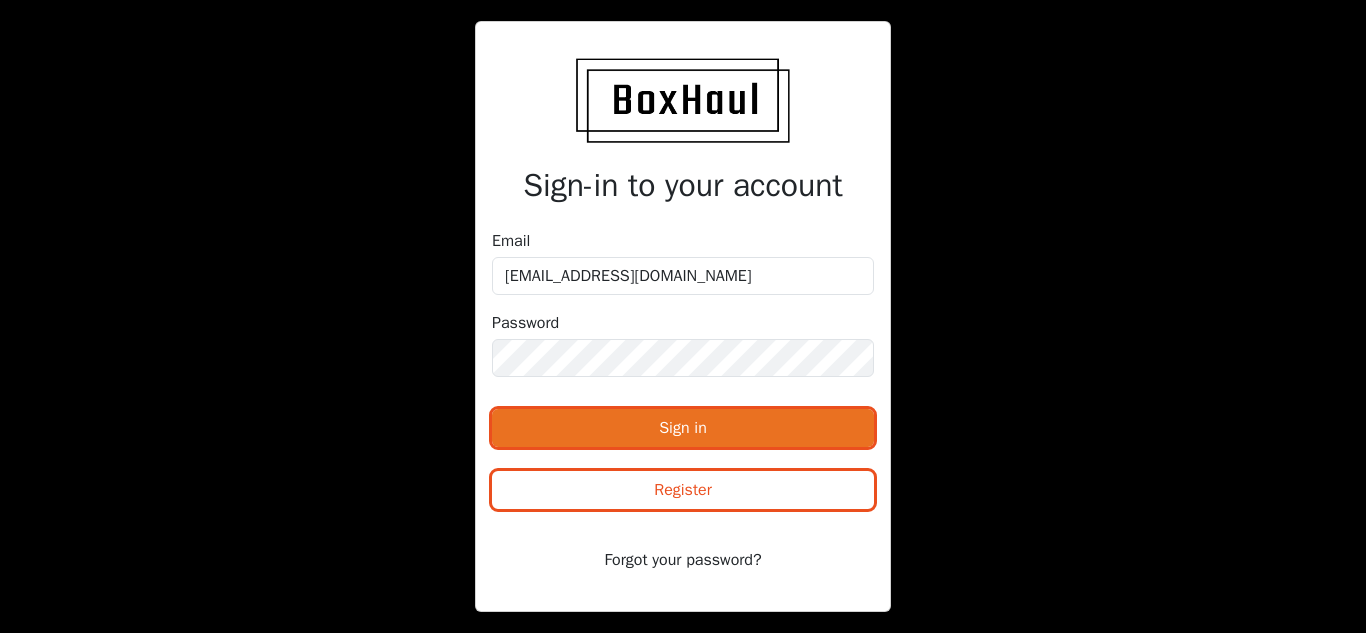 click on "Sign in" at bounding box center (683, 428) 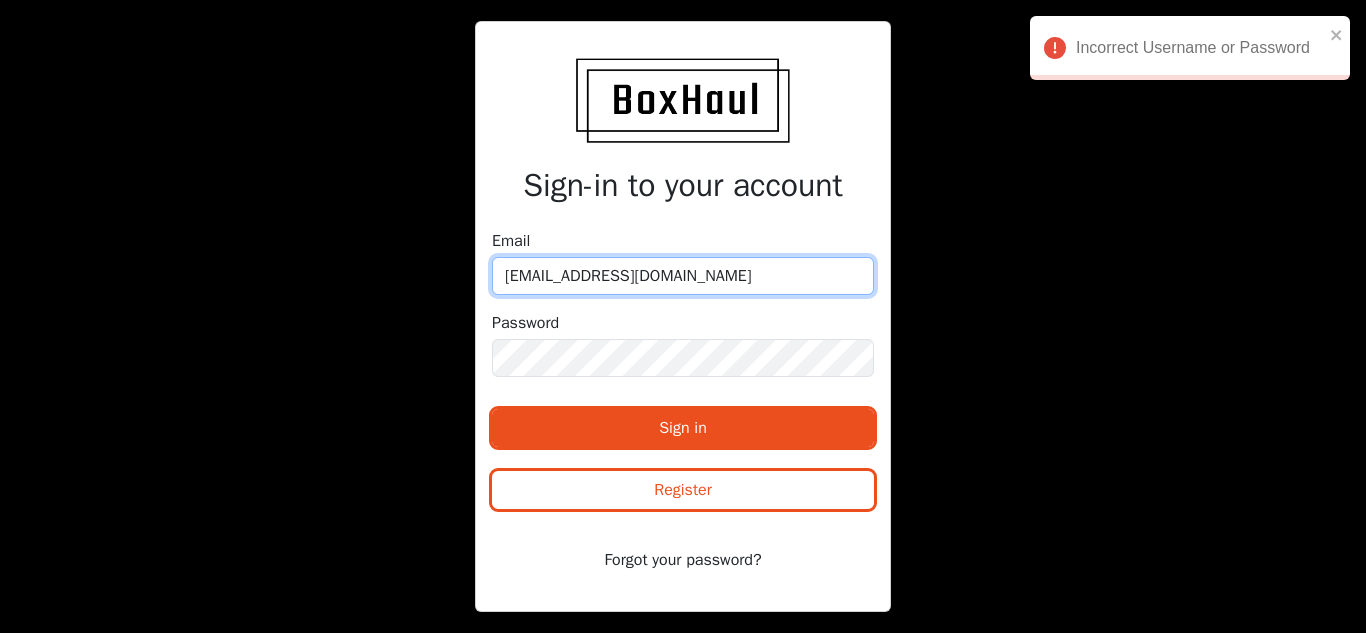 click on "[EMAIL_ADDRESS][DOMAIN_NAME]" at bounding box center (683, 276) 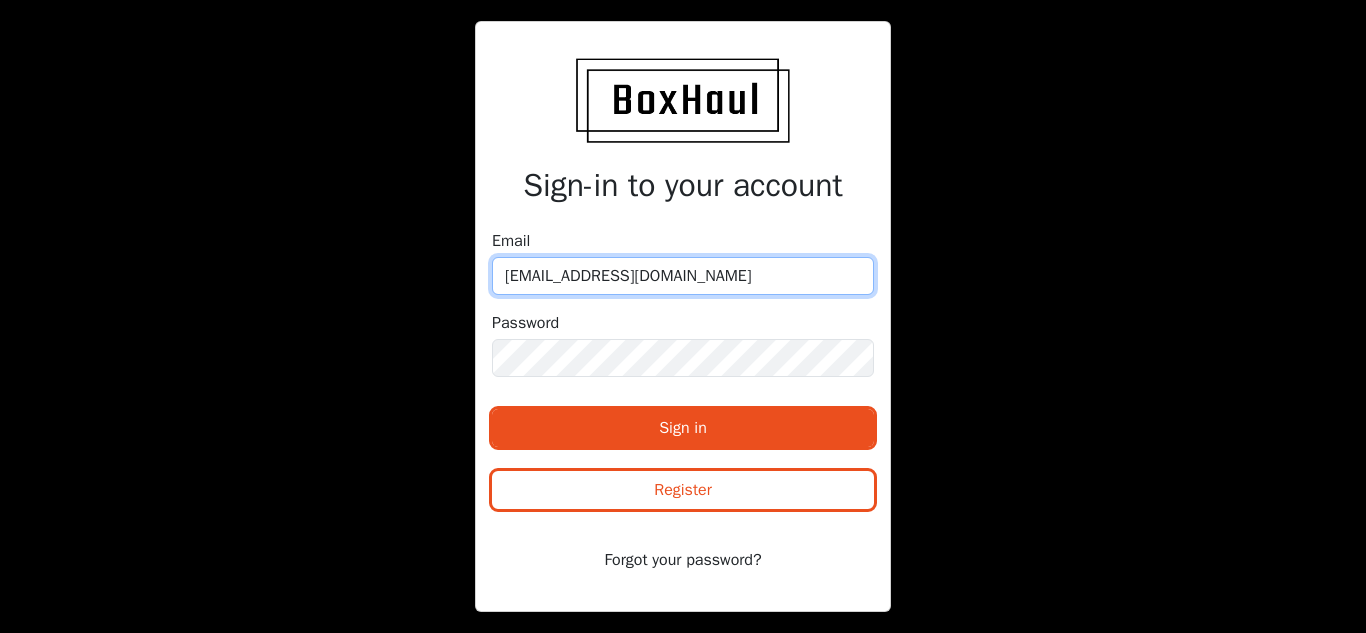 type on "[EMAIL_ADDRESS][DOMAIN_NAME]" 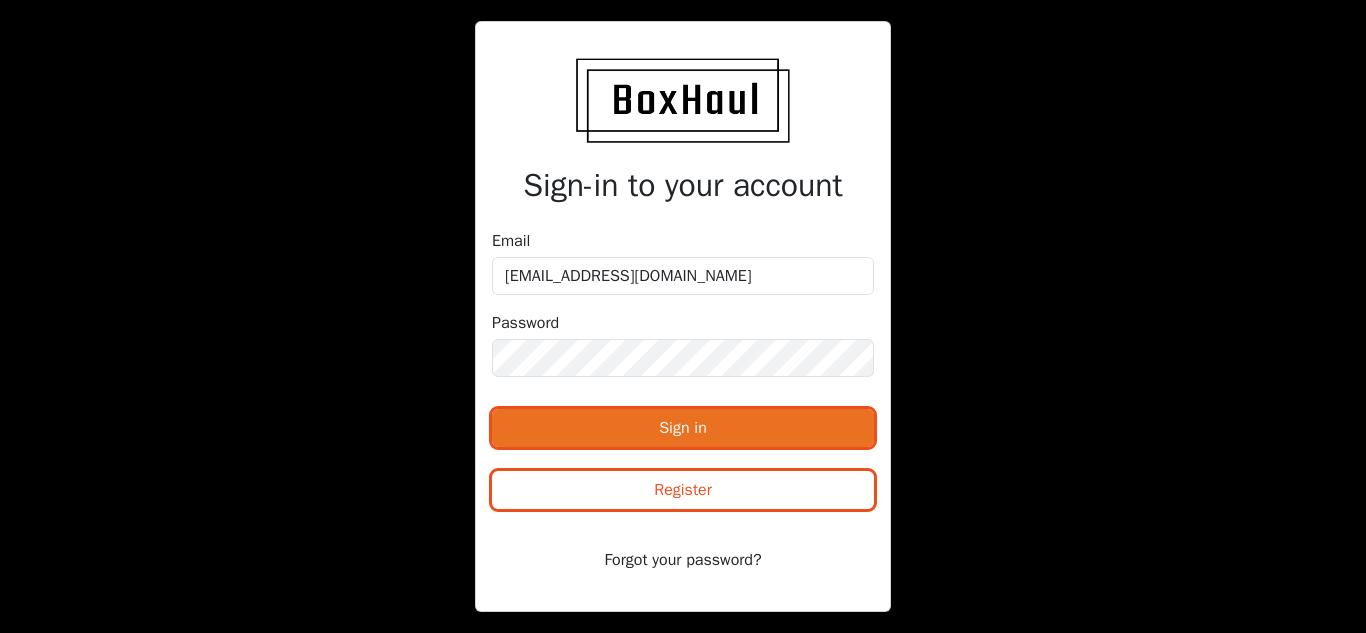 click on "Sign in" at bounding box center (683, 428) 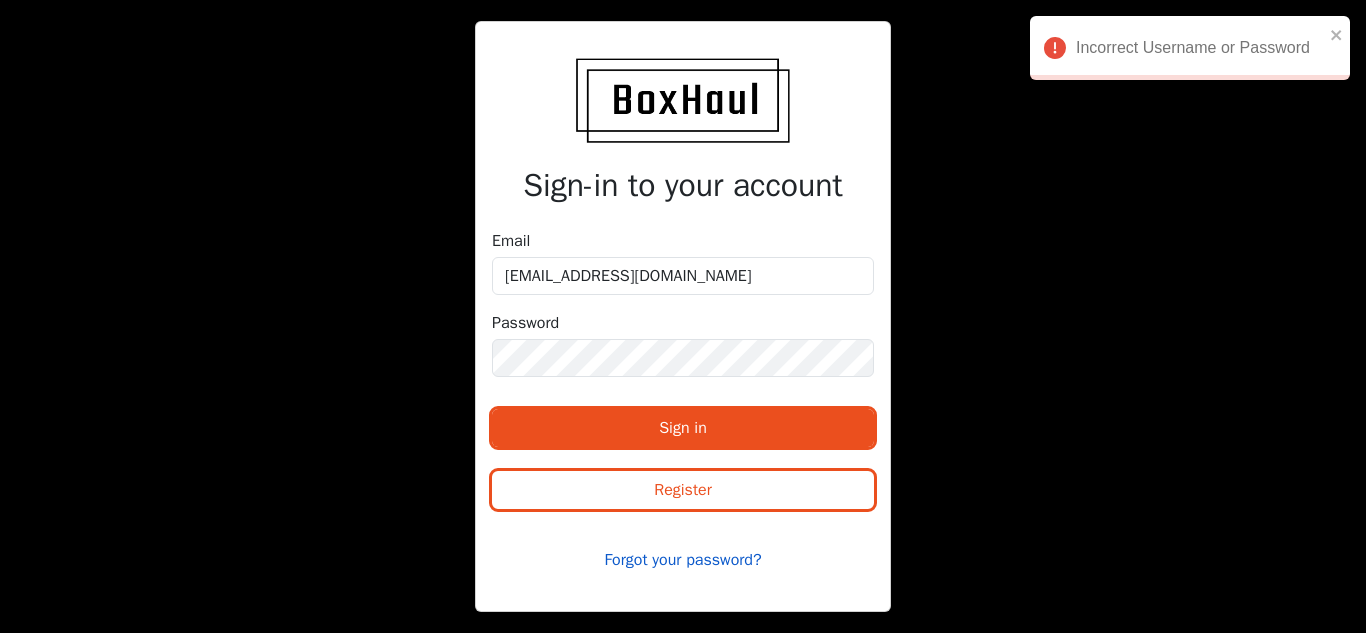click on "Forgot your password?" at bounding box center (683, 560) 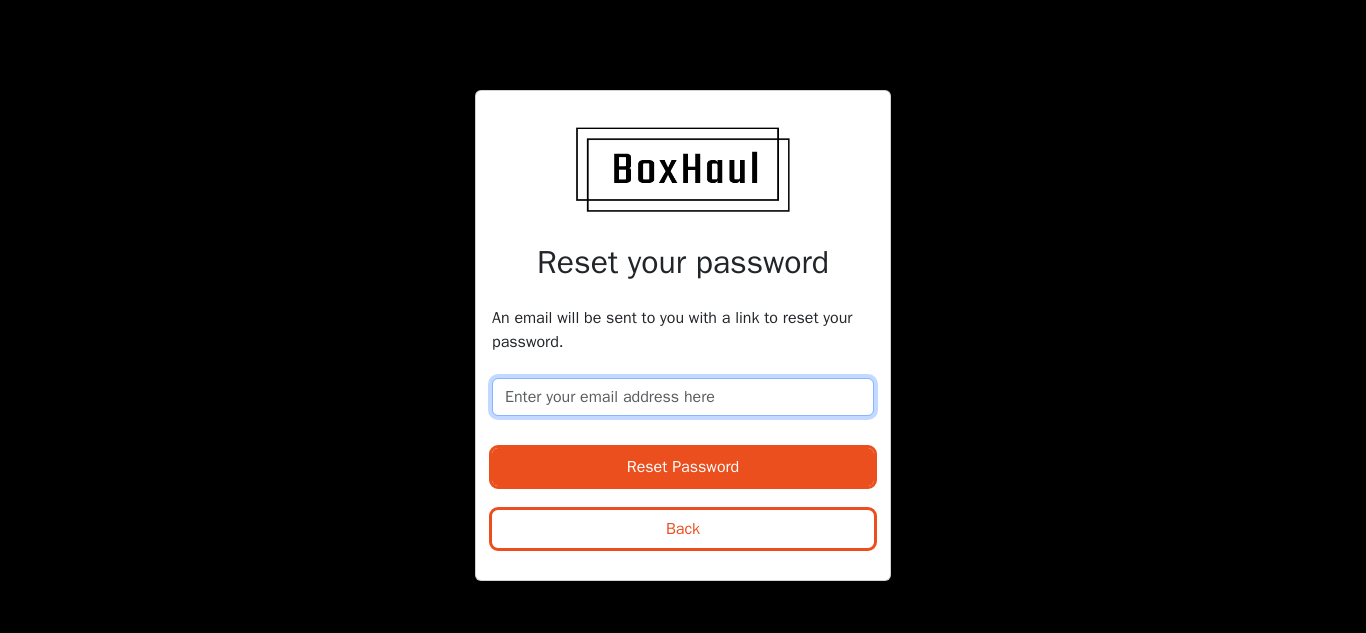 click at bounding box center [683, 397] 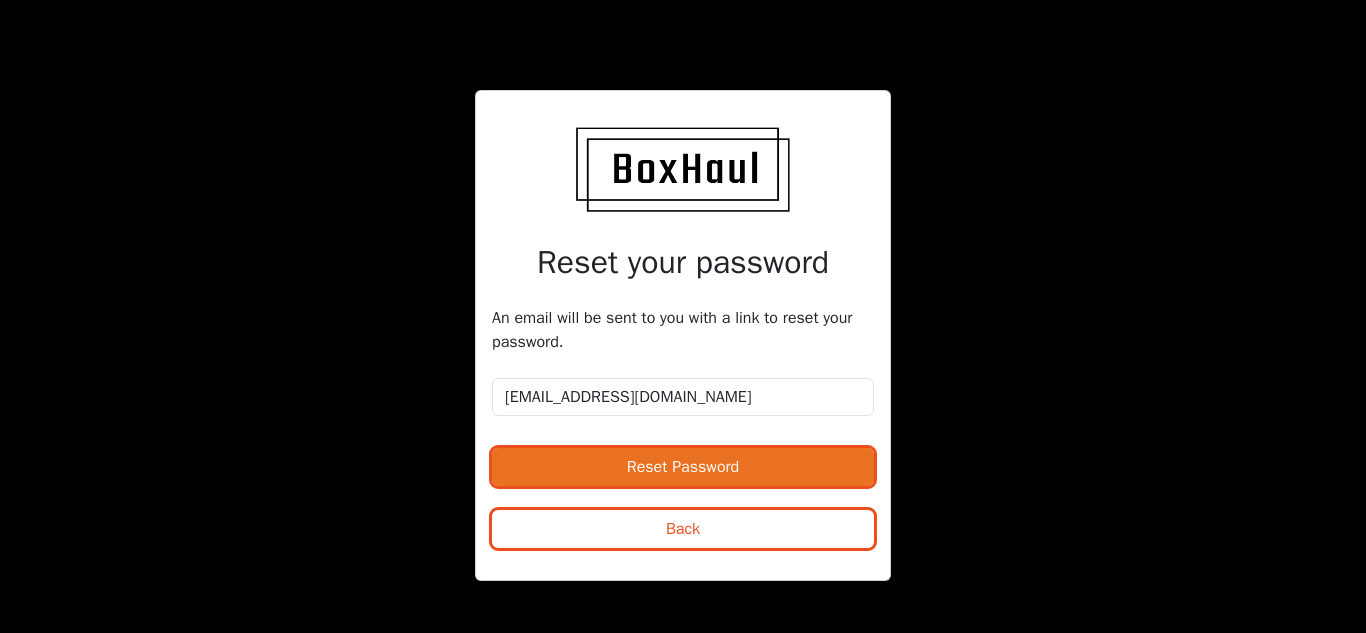 click on "Reset Password" at bounding box center (683, 467) 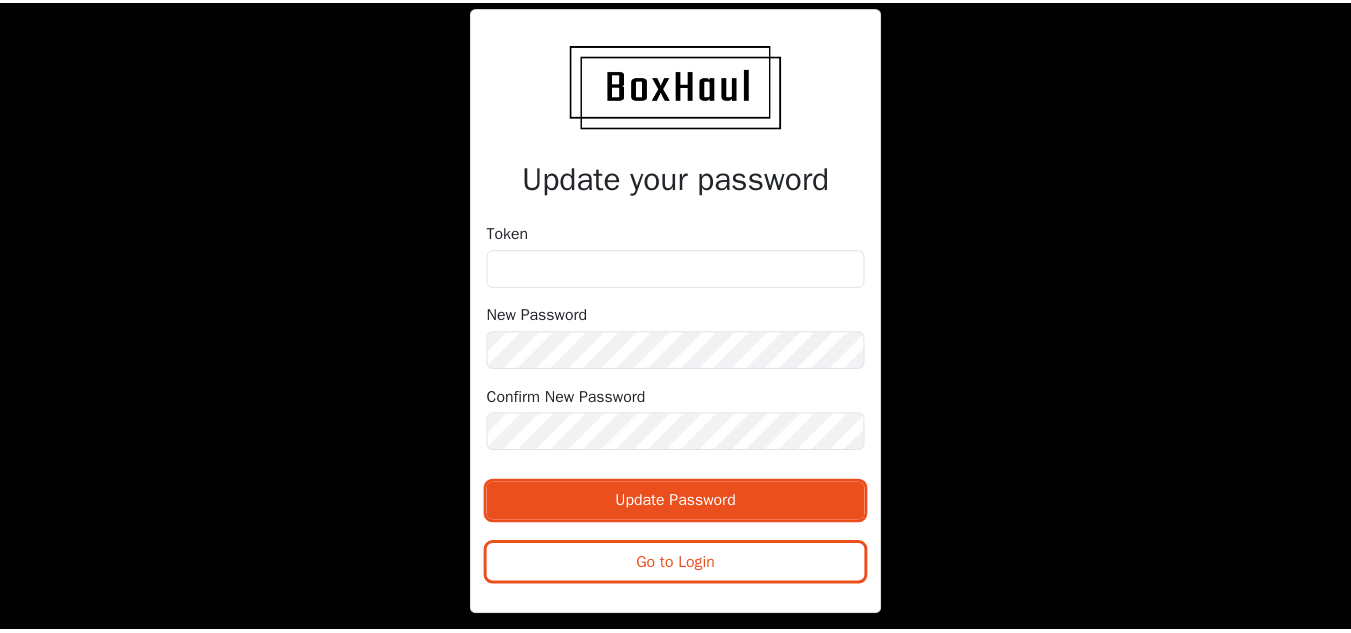 scroll, scrollTop: 0, scrollLeft: 0, axis: both 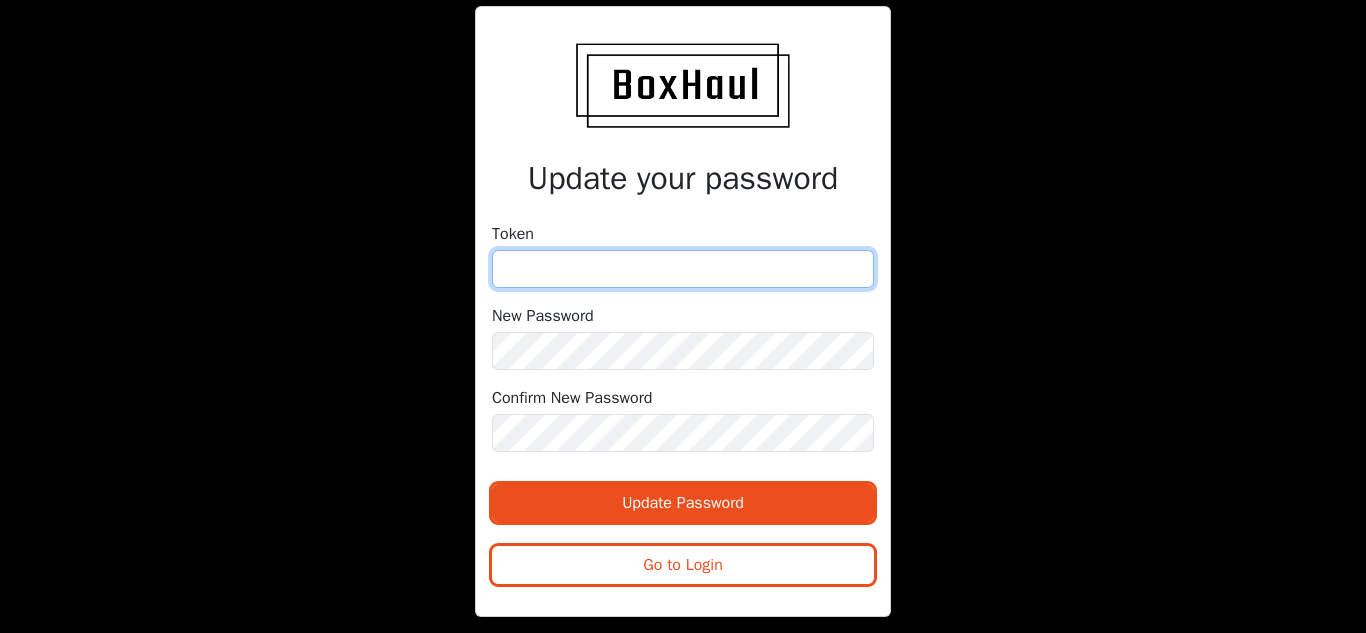 click at bounding box center [683, 269] 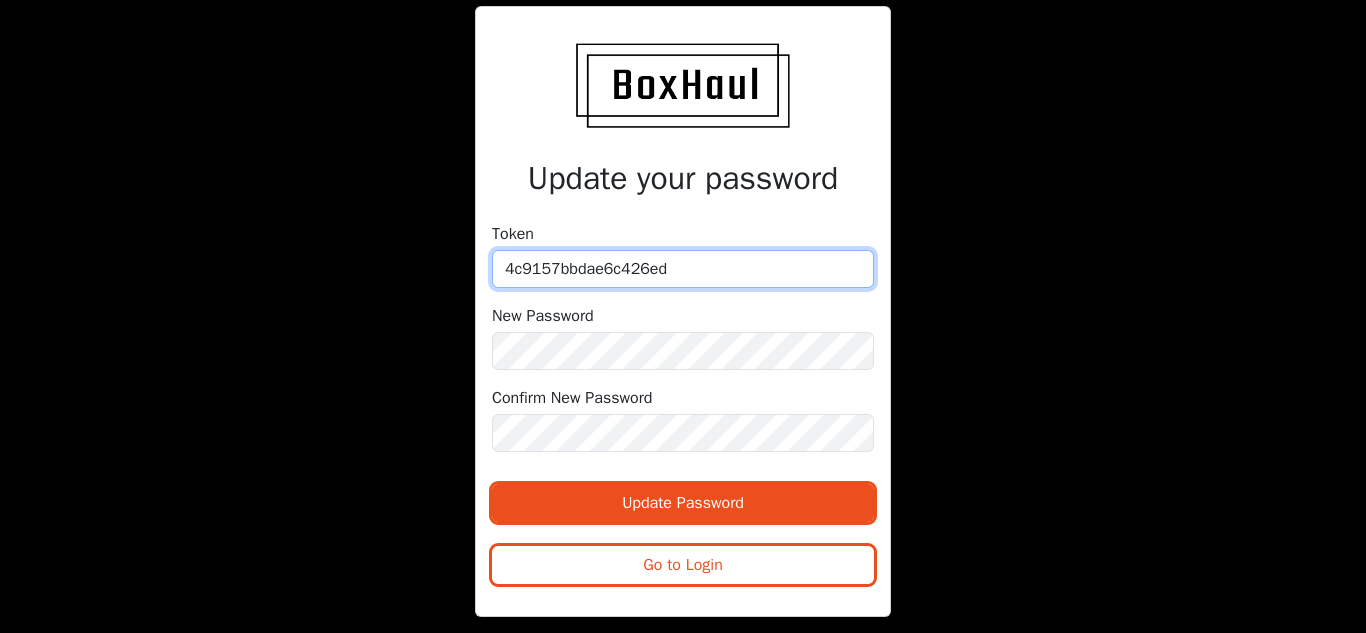 type on "4c9157bbdae6c426ed" 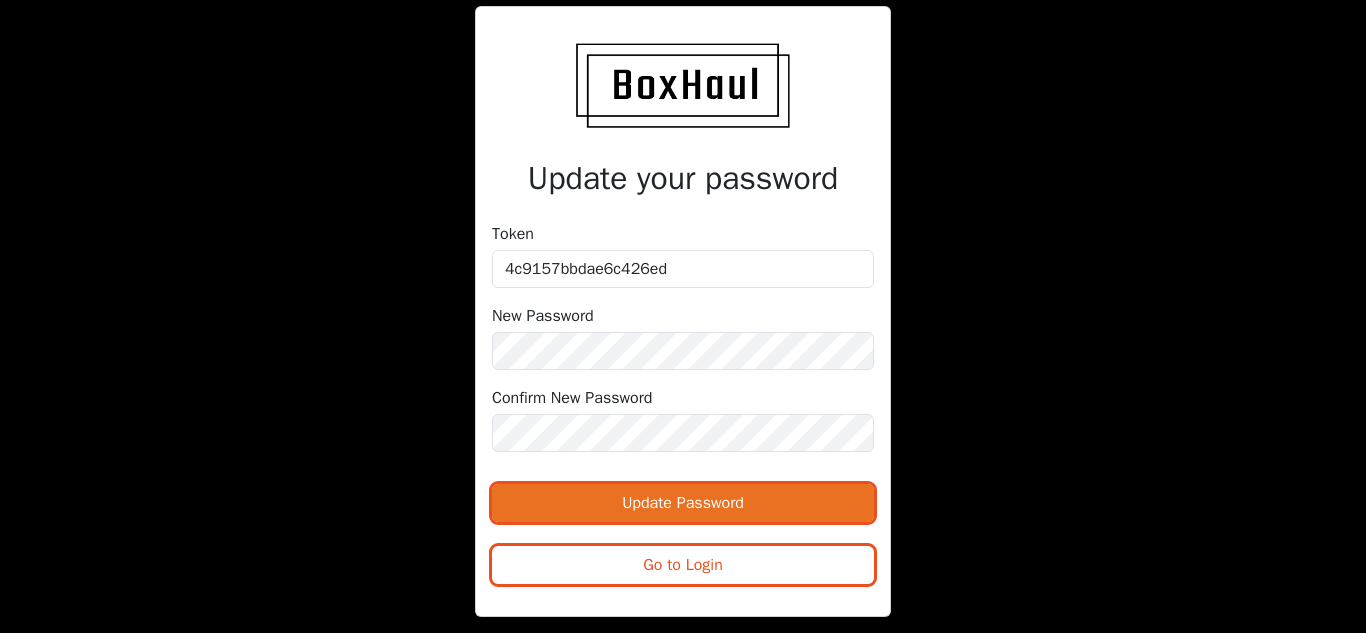 click on "Update Password" at bounding box center [683, 503] 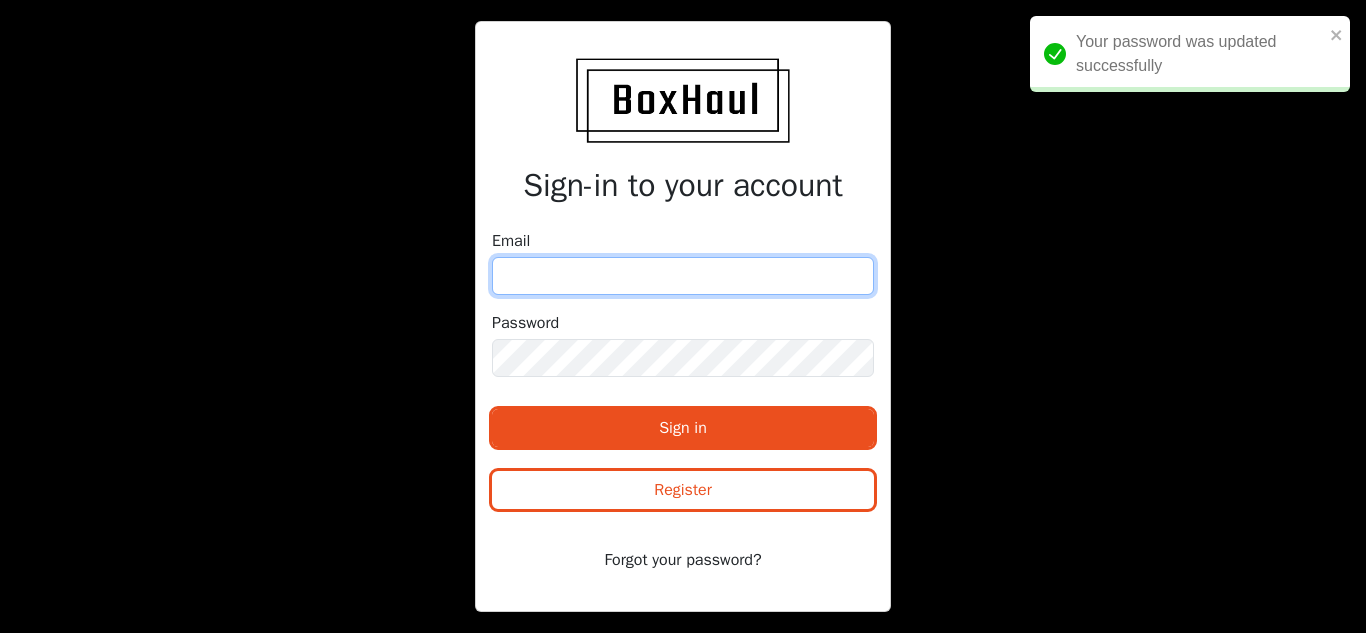 click at bounding box center (683, 276) 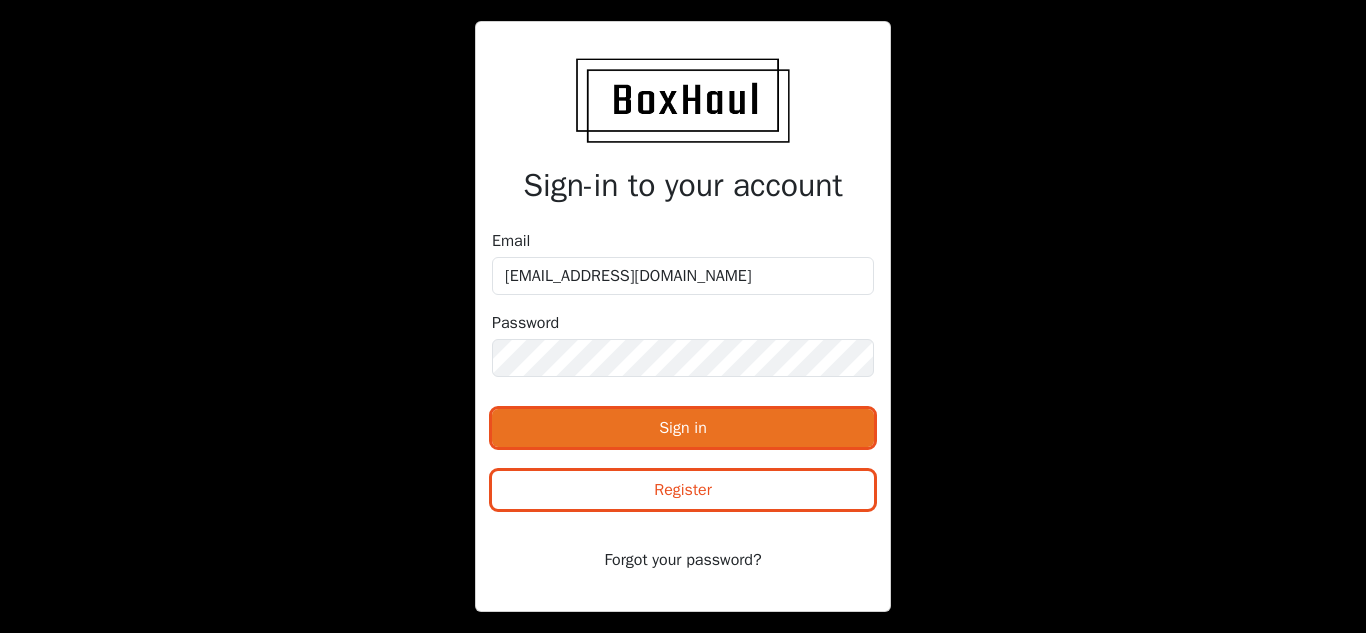 click on "Sign in" at bounding box center [683, 428] 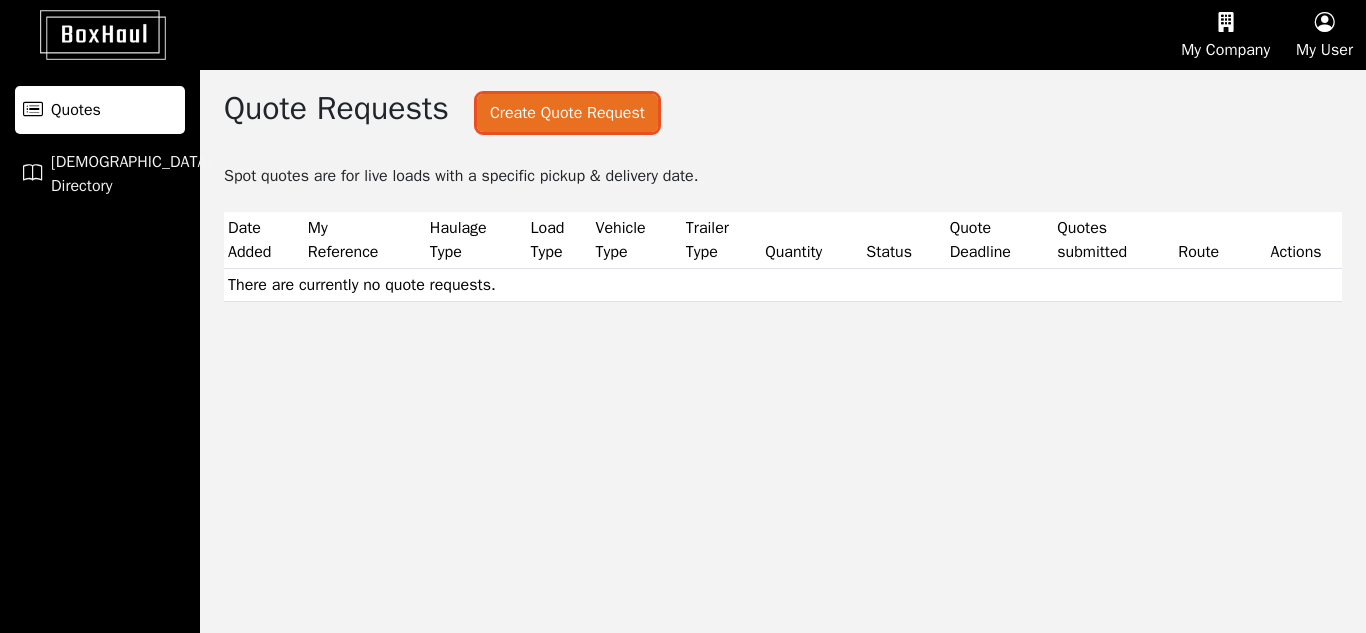 click on "Create Quote Request" at bounding box center (567, 113) 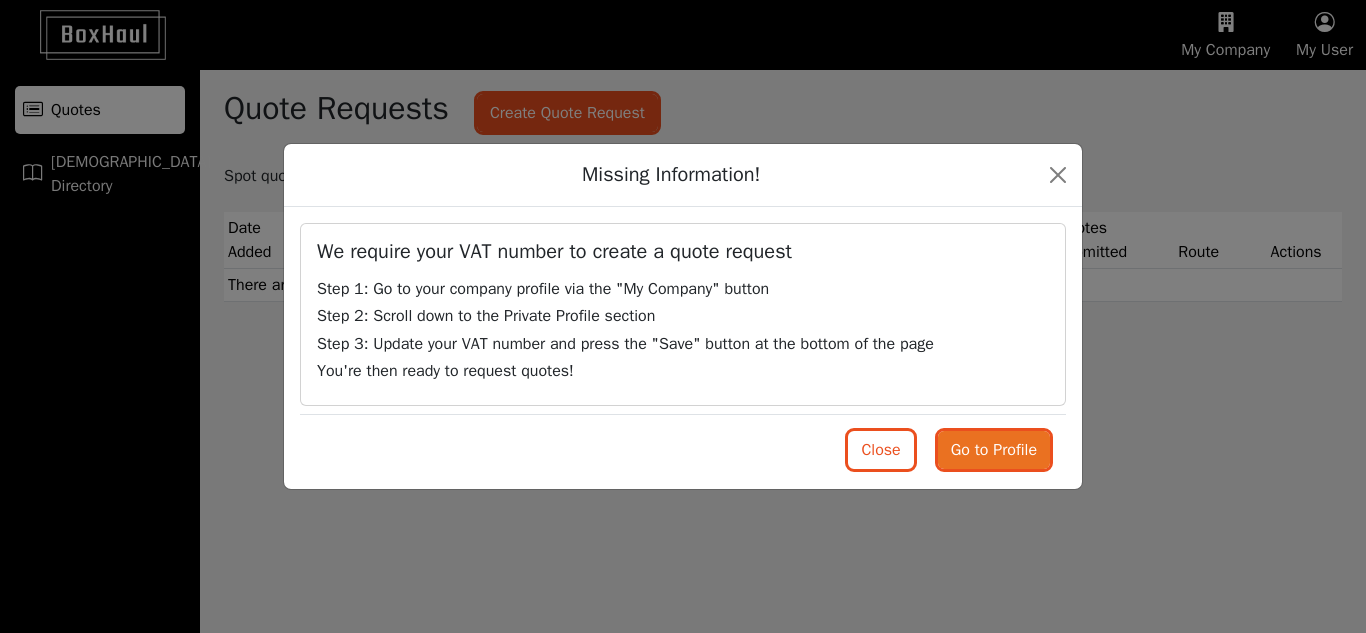 click on "Go to Profile" at bounding box center (994, 450) 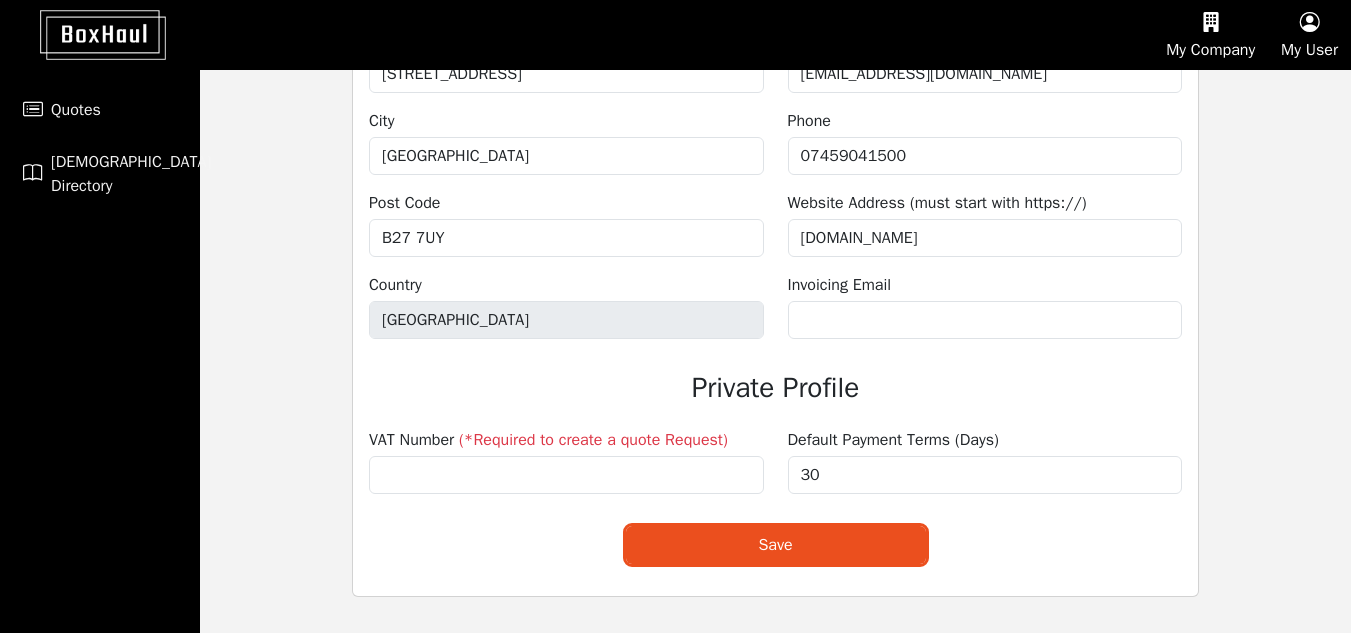 scroll, scrollTop: 789, scrollLeft: 0, axis: vertical 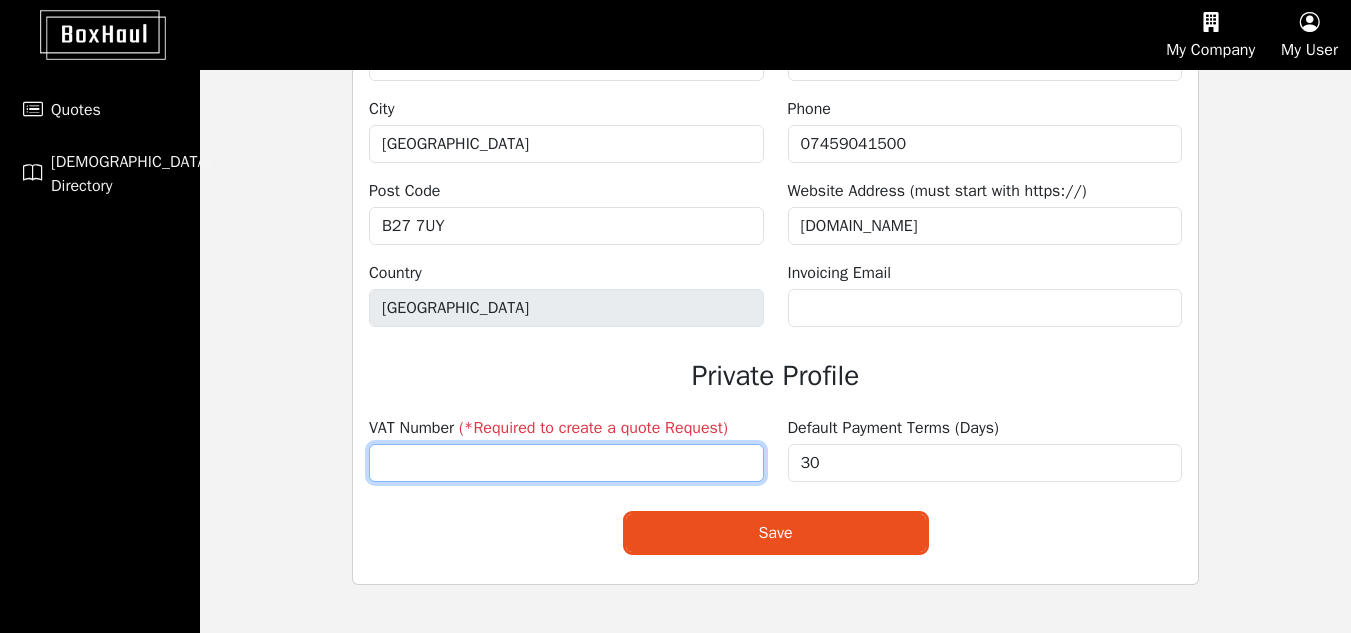 click at bounding box center [566, 463] 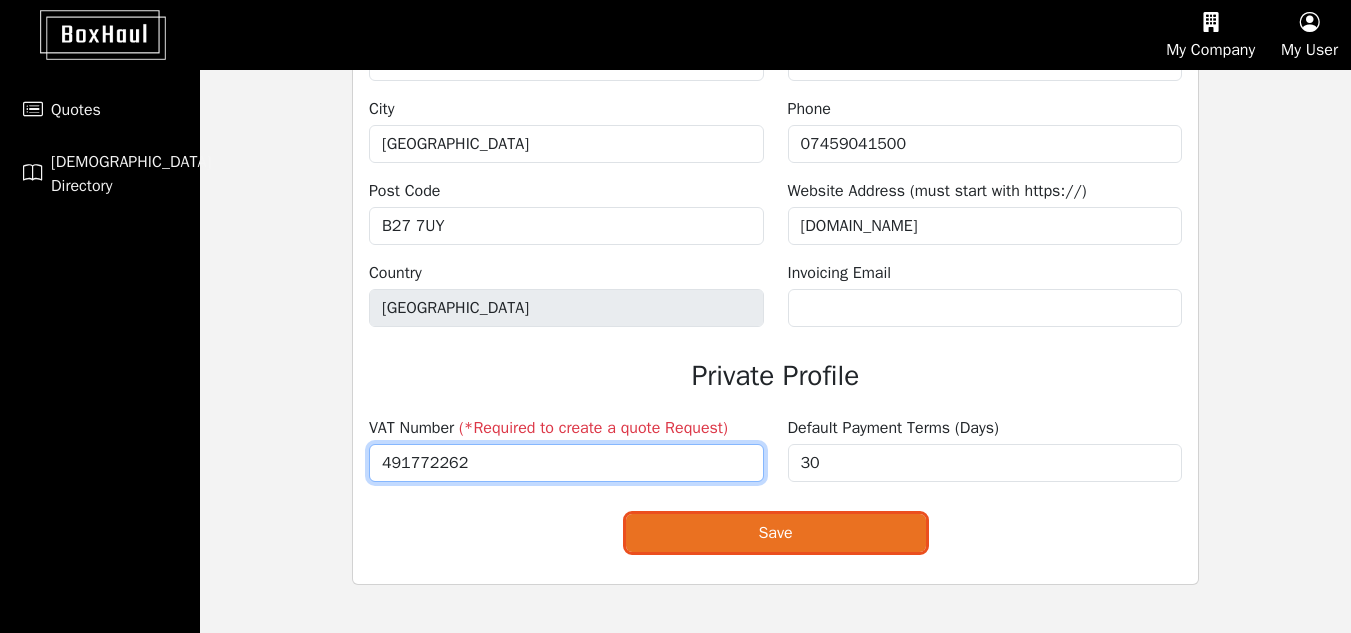 type on "491772262" 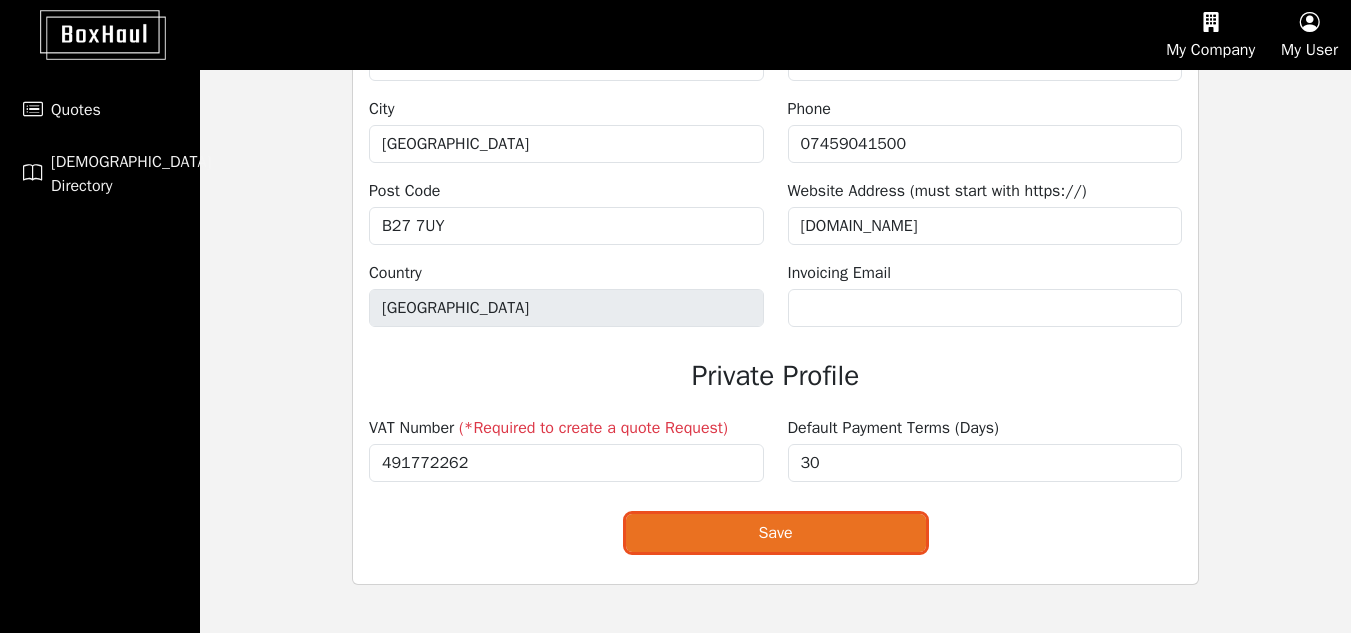 click on "Save" at bounding box center [776, 533] 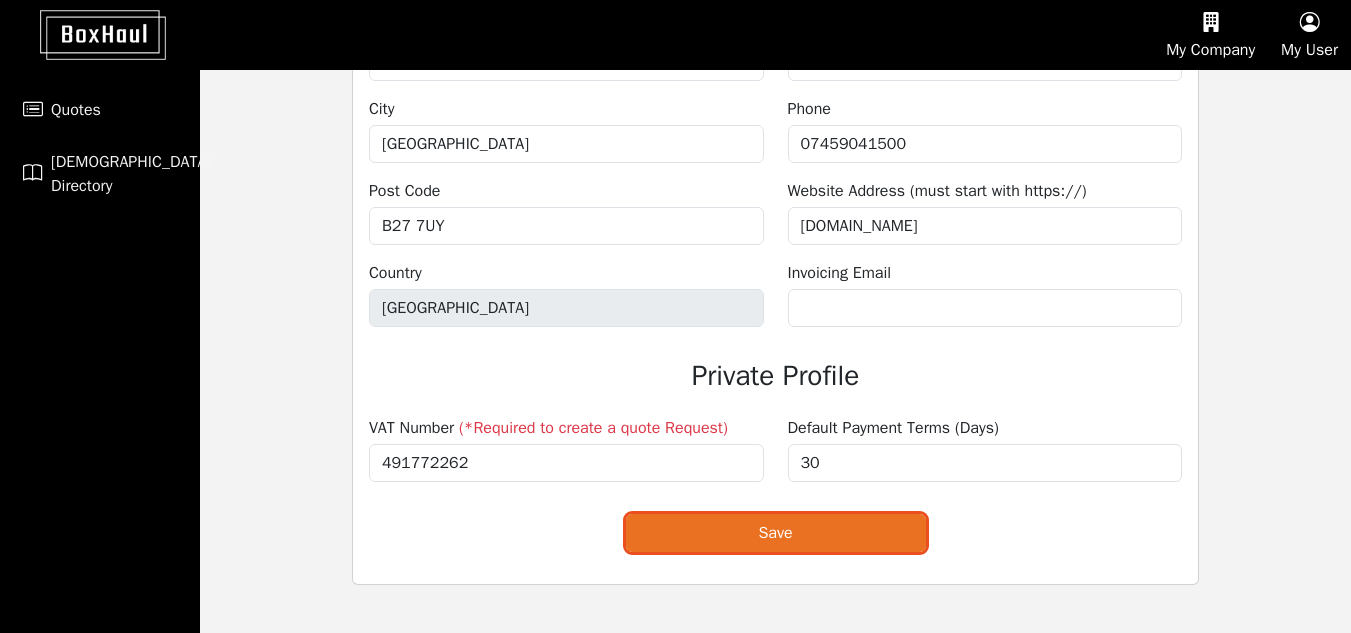 click on "Save" at bounding box center [776, 533] 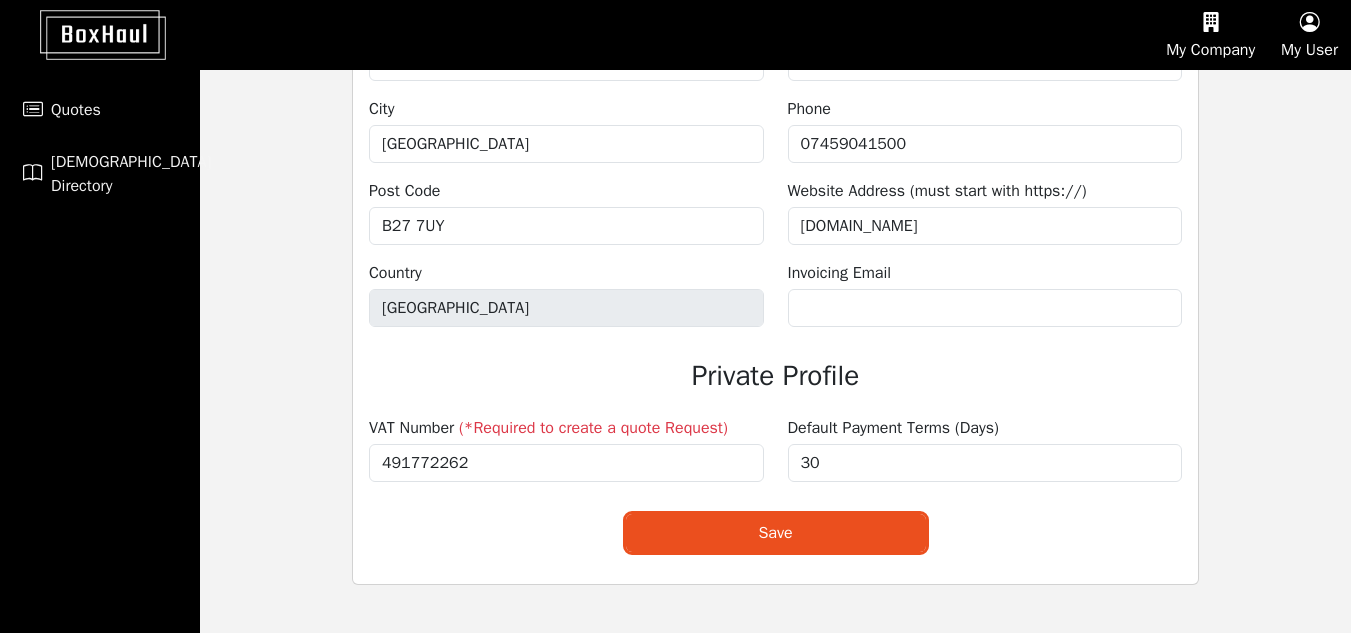 click on "Website Address (must start with https://)" at bounding box center (937, 191) 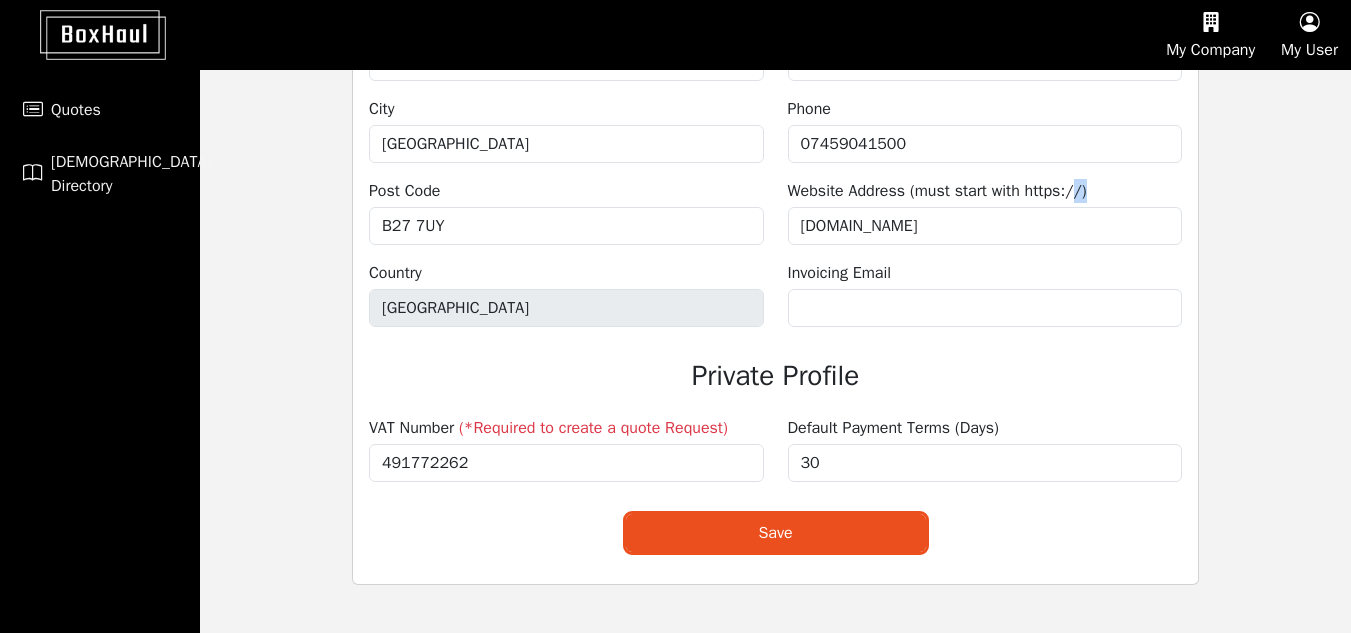 drag, startPoint x: 1070, startPoint y: 188, endPoint x: 1005, endPoint y: 204, distance: 66.94027 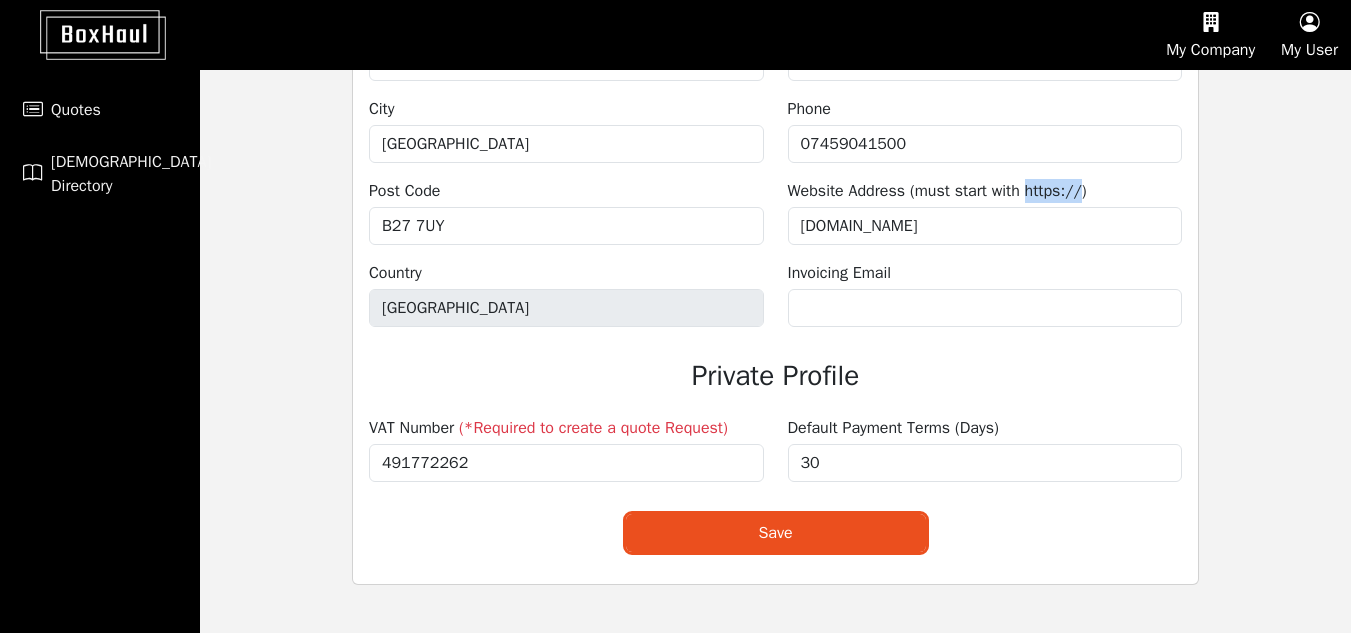 drag, startPoint x: 1025, startPoint y: 184, endPoint x: 1076, endPoint y: 192, distance: 51.62364 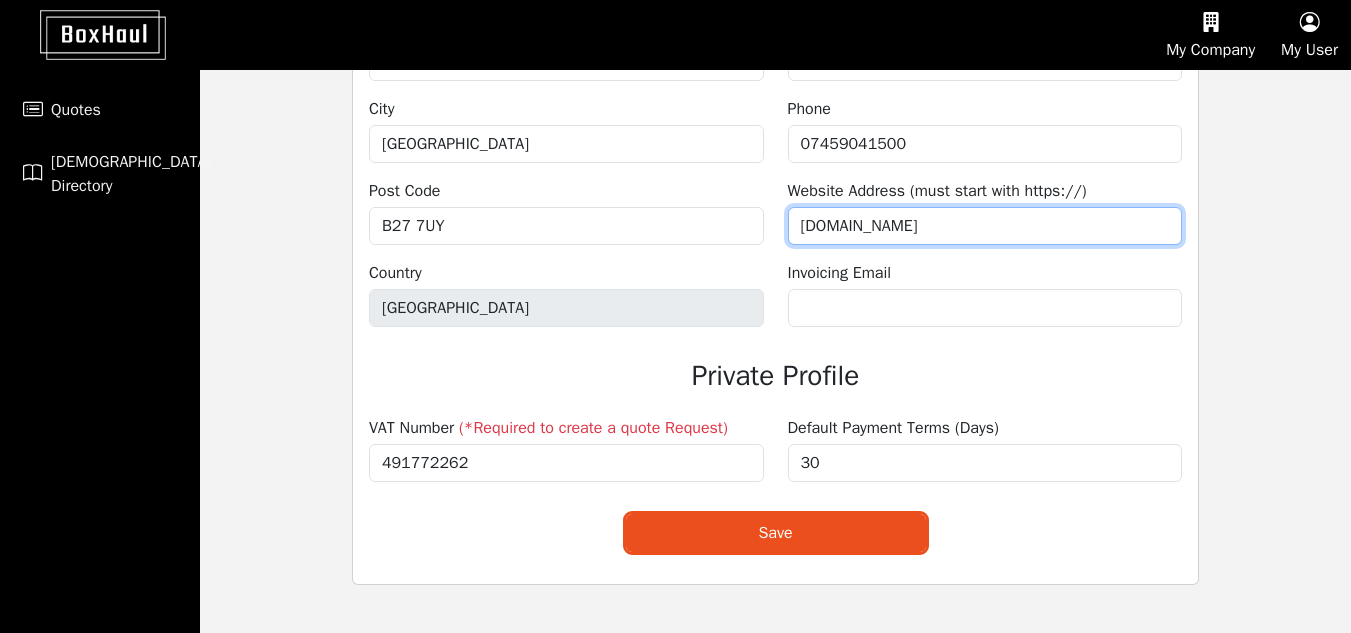 click on "www.i-scs.co.uk" at bounding box center (985, 226) 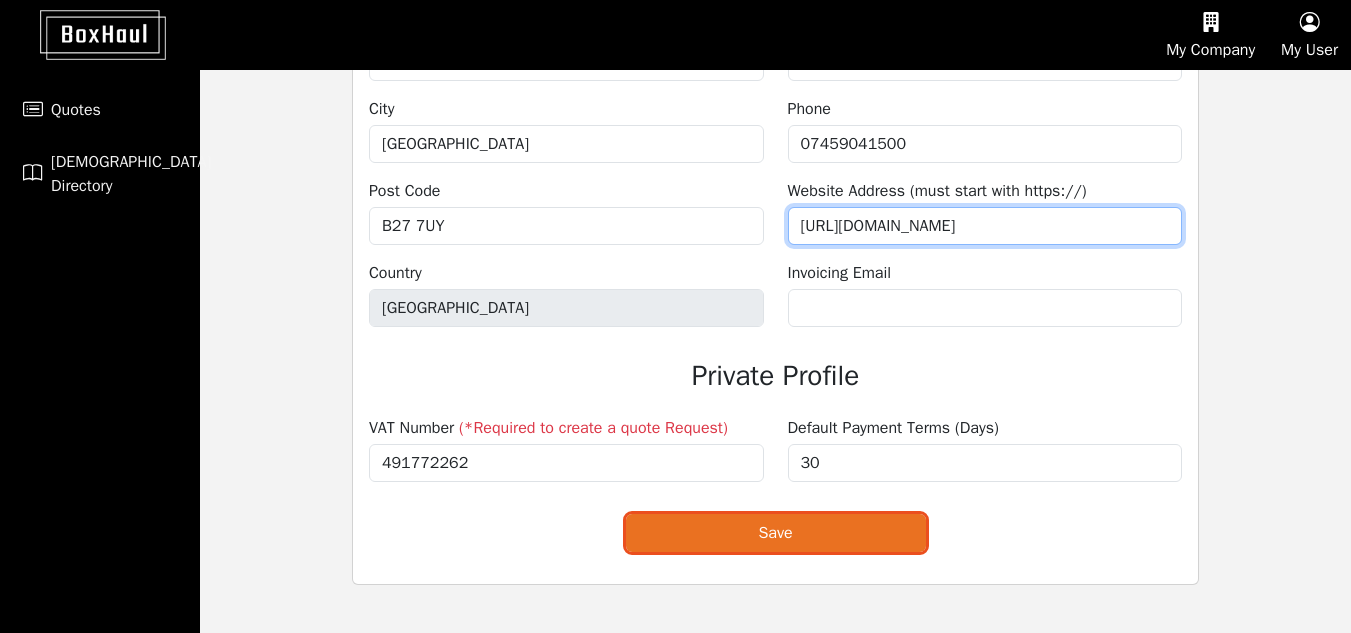 type on "https://www.i-scs.co.uk" 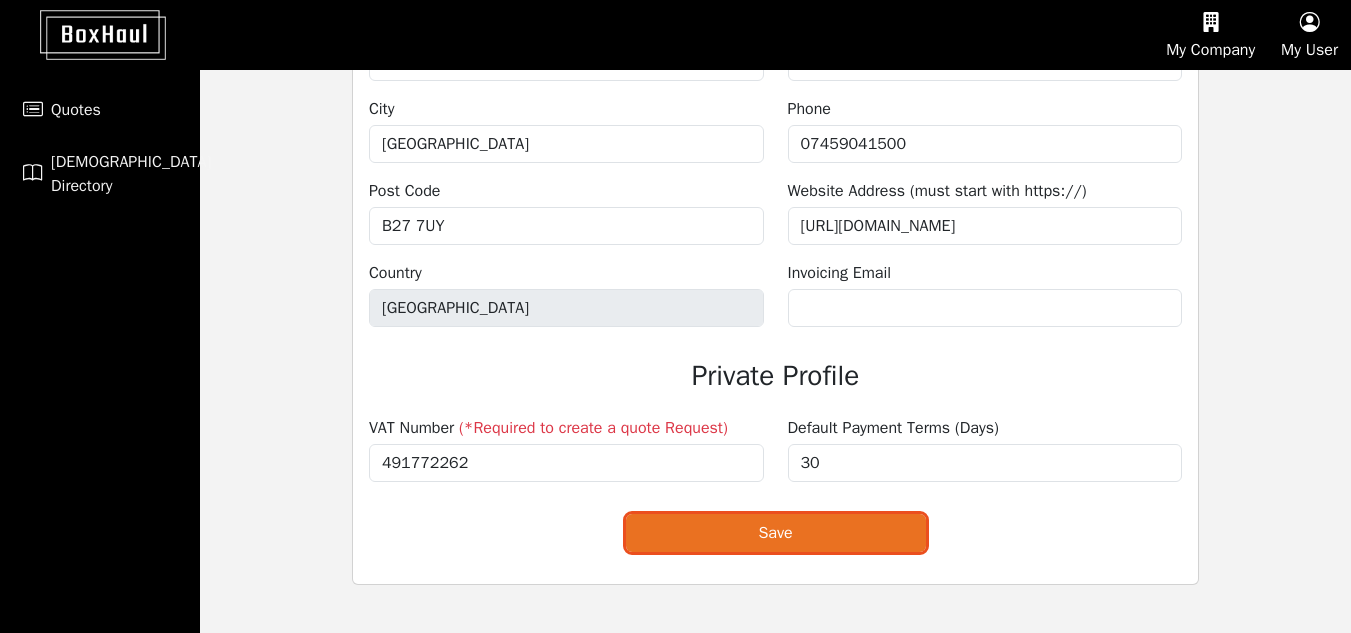 click on "Save" at bounding box center [776, 533] 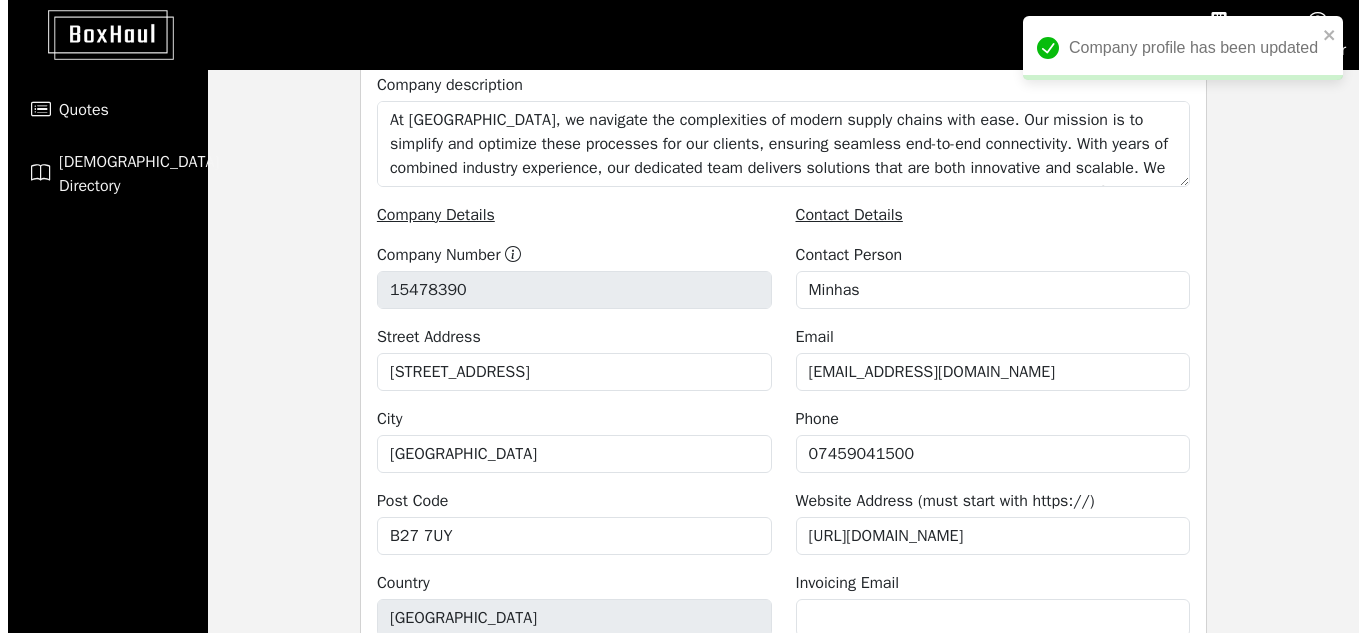 scroll, scrollTop: 0, scrollLeft: 0, axis: both 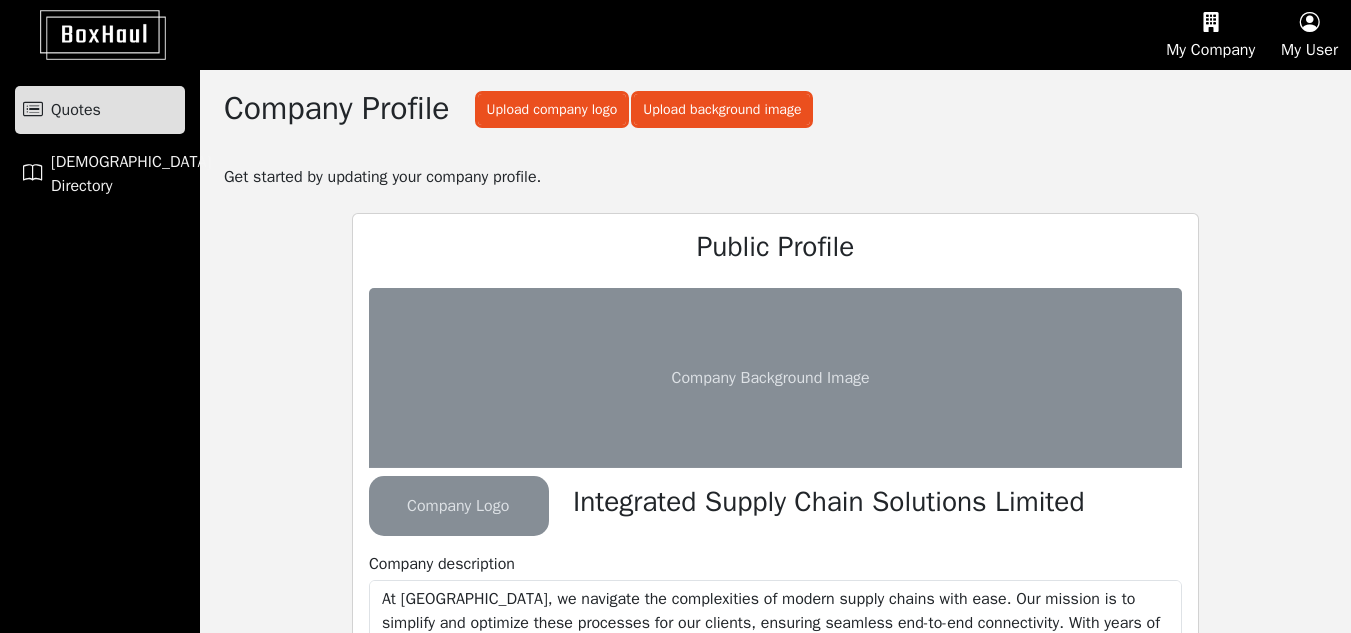 click on "Quotes" at bounding box center (100, 110) 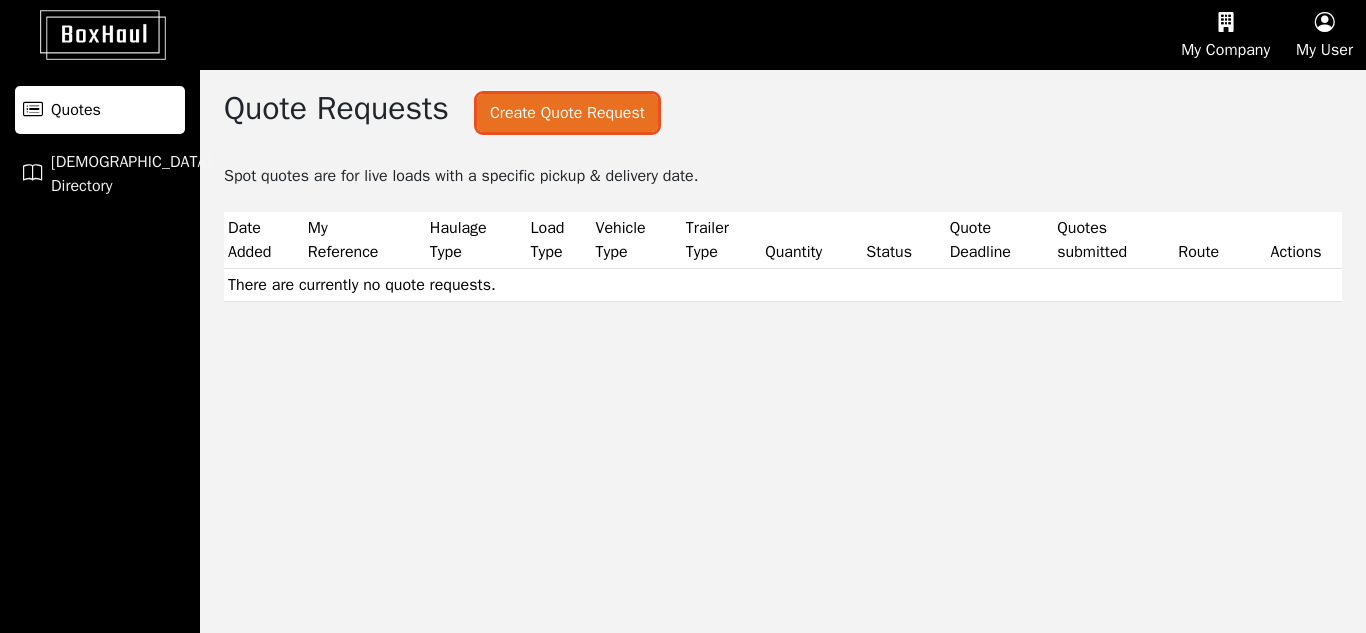 click on "Create Quote Request" at bounding box center [567, 113] 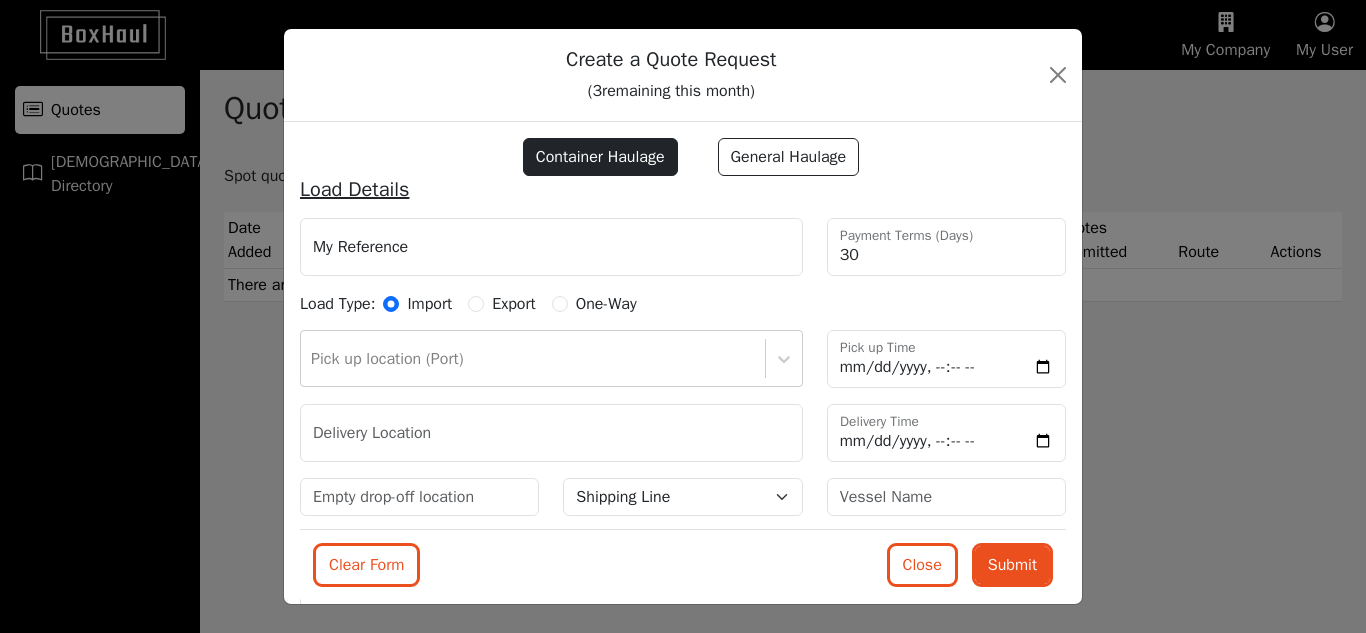 click on "Export" at bounding box center [513, 304] 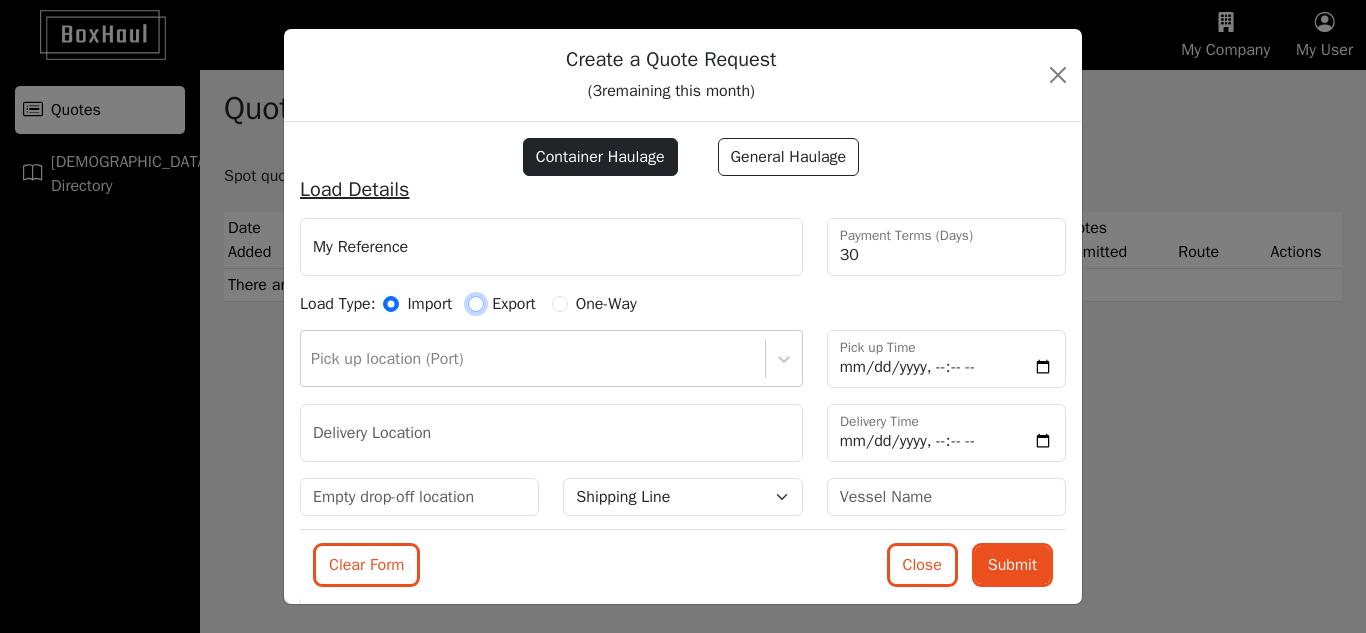click on "Export" at bounding box center [476, 304] 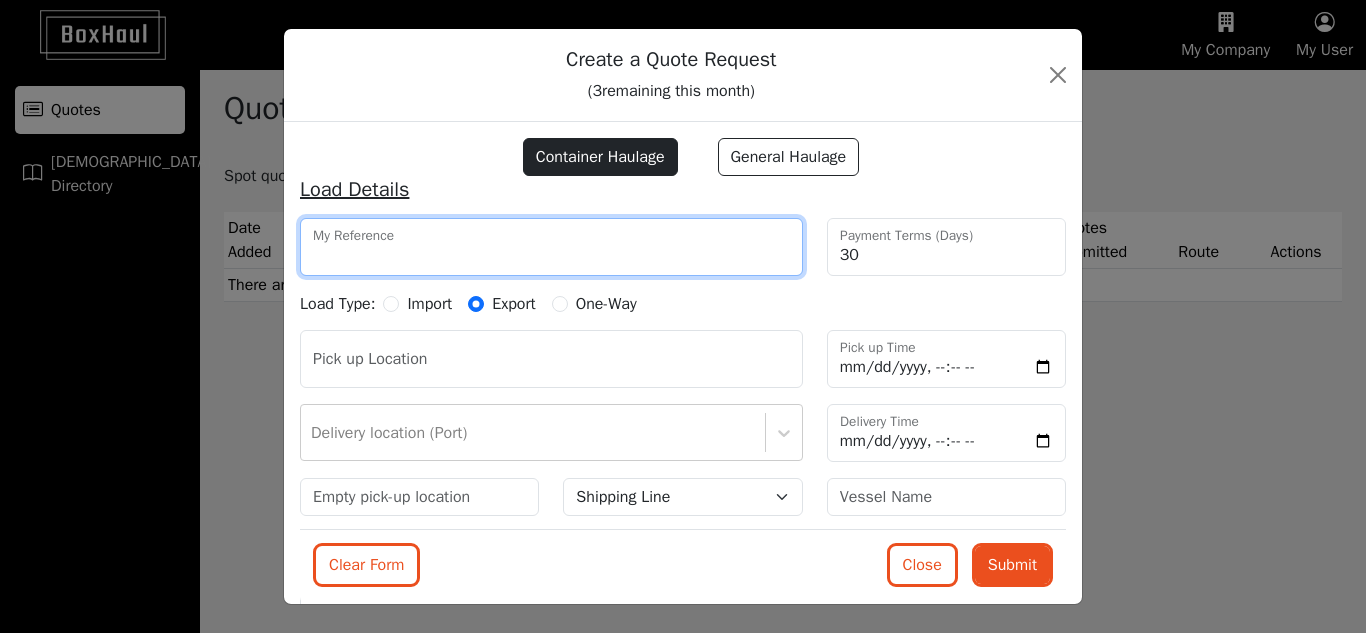 click on "My Reference" at bounding box center (551, 247) 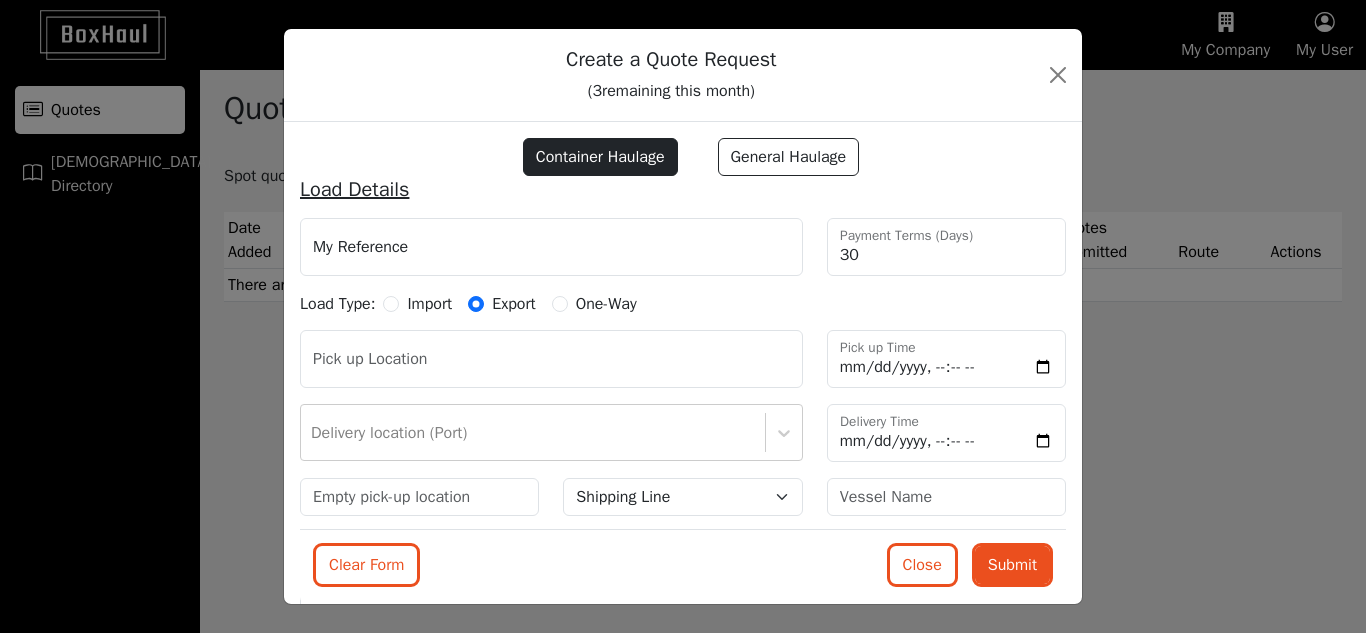 click on "Load Type: Import Export One-Way" at bounding box center [683, 307] 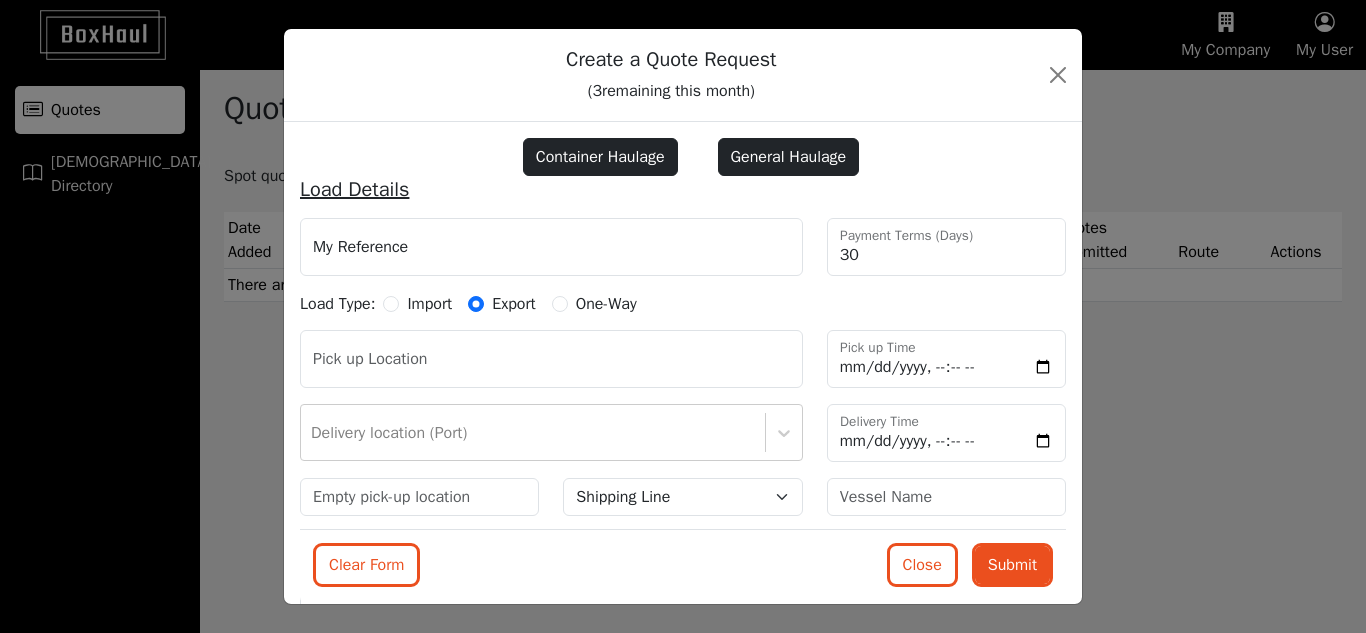 radio on "false" 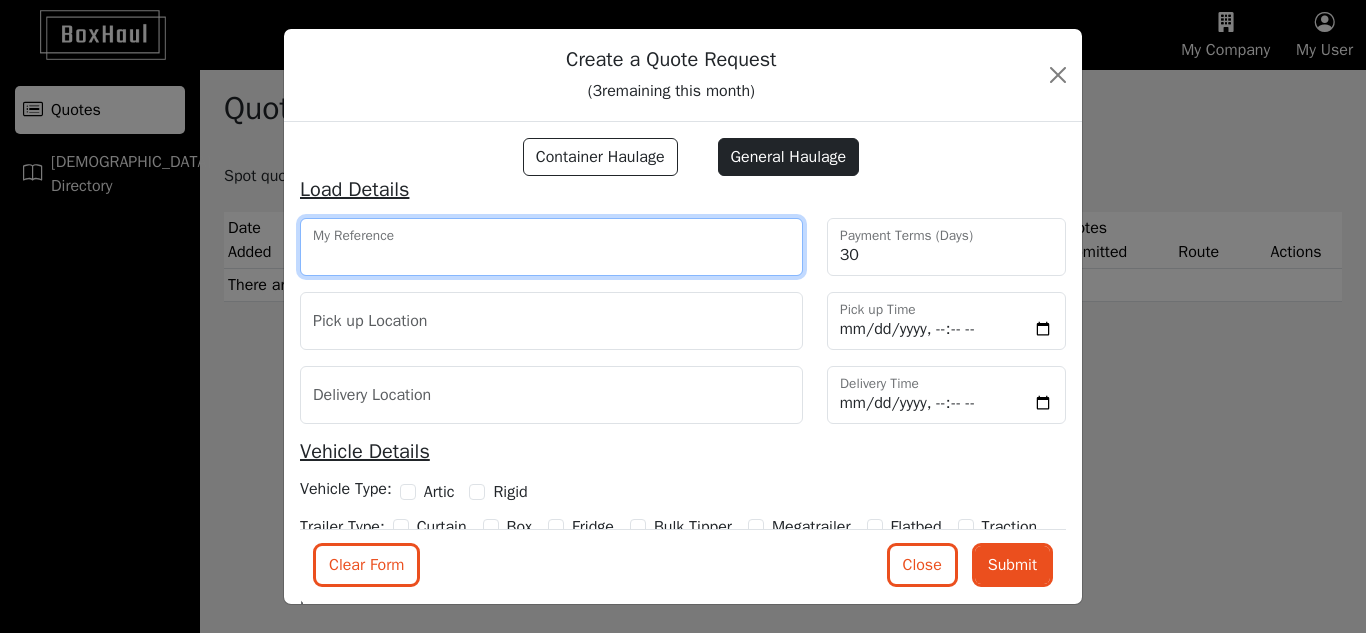 click on "My Reference" at bounding box center (551, 247) 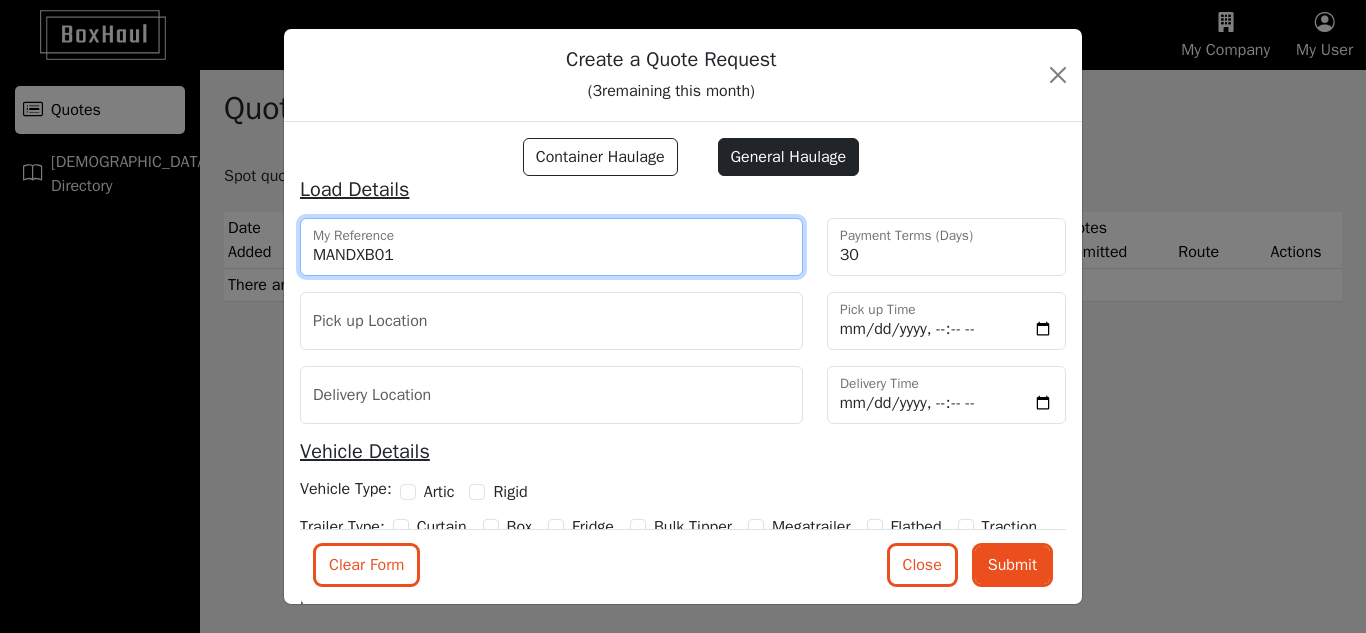 type on "MANDXB01" 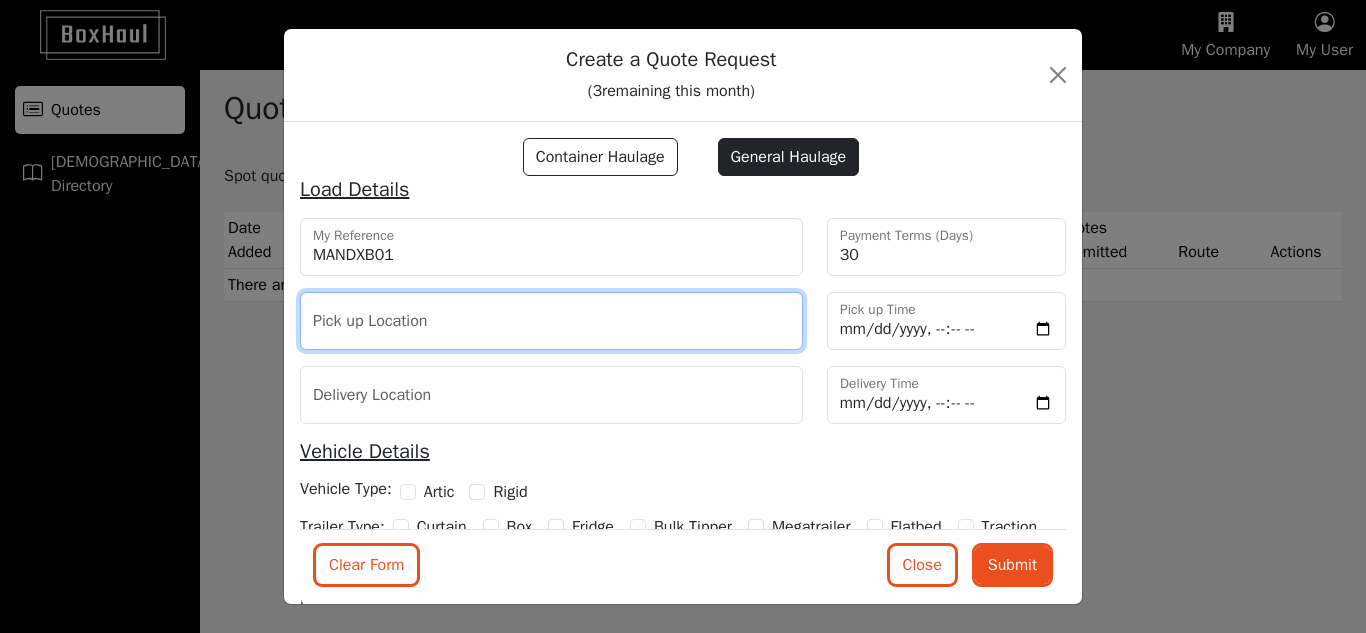 click at bounding box center (551, 321) 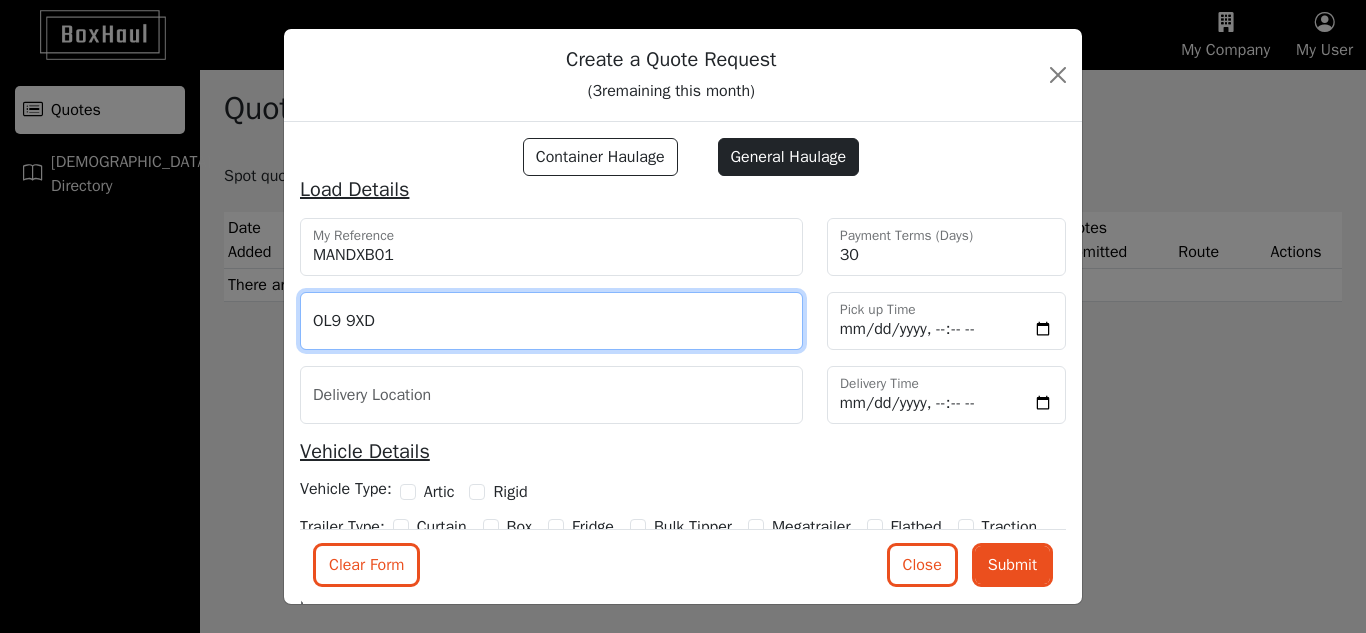 click on "OL9 9XD" at bounding box center (551, 321) 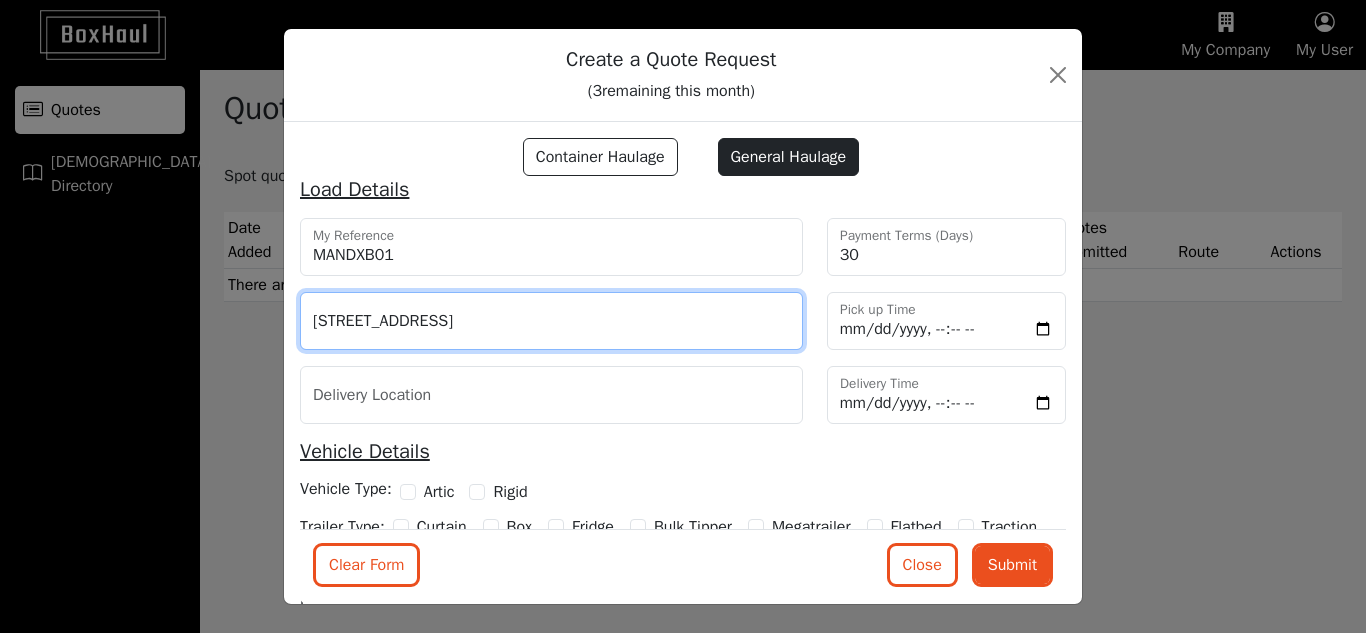 scroll, scrollTop: 0, scrollLeft: 110, axis: horizontal 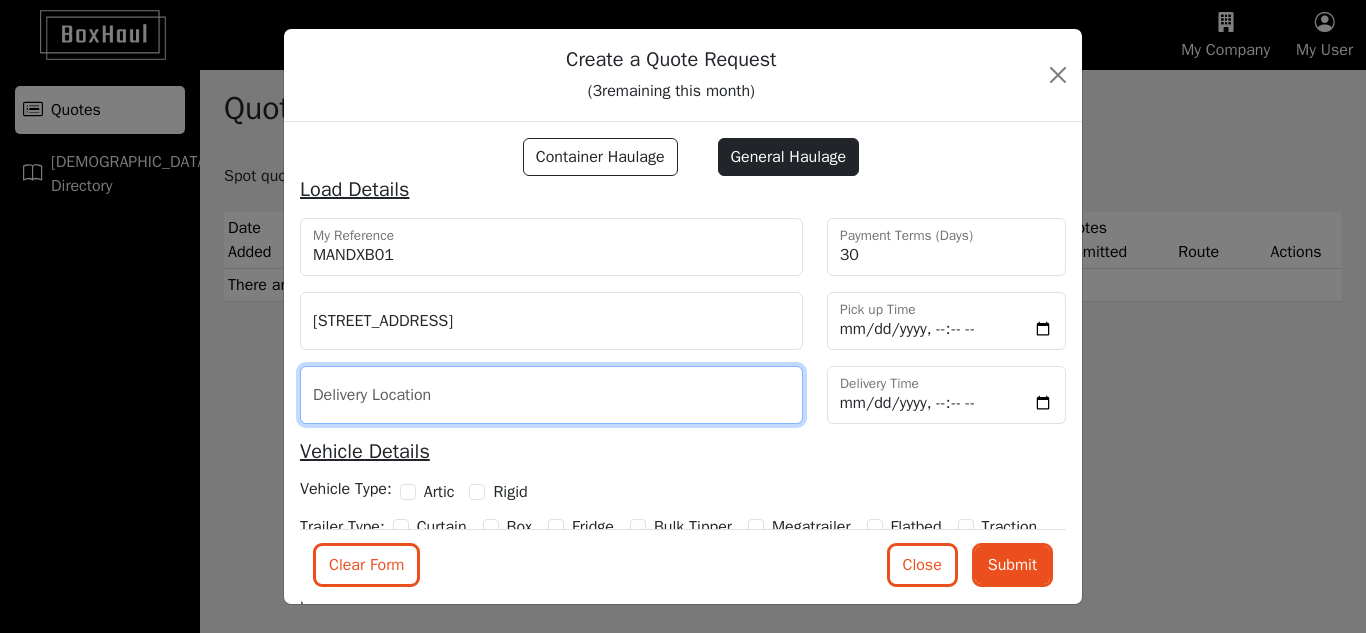 click at bounding box center (551, 395) 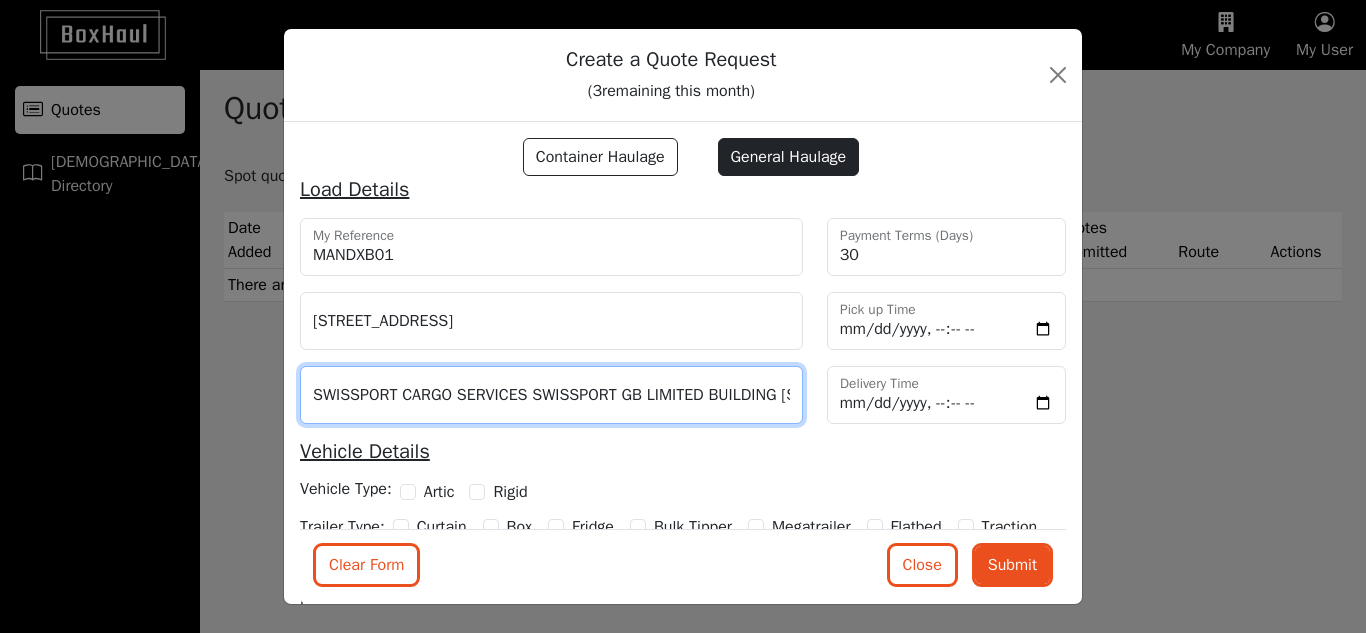 scroll, scrollTop: 0, scrollLeft: 703, axis: horizontal 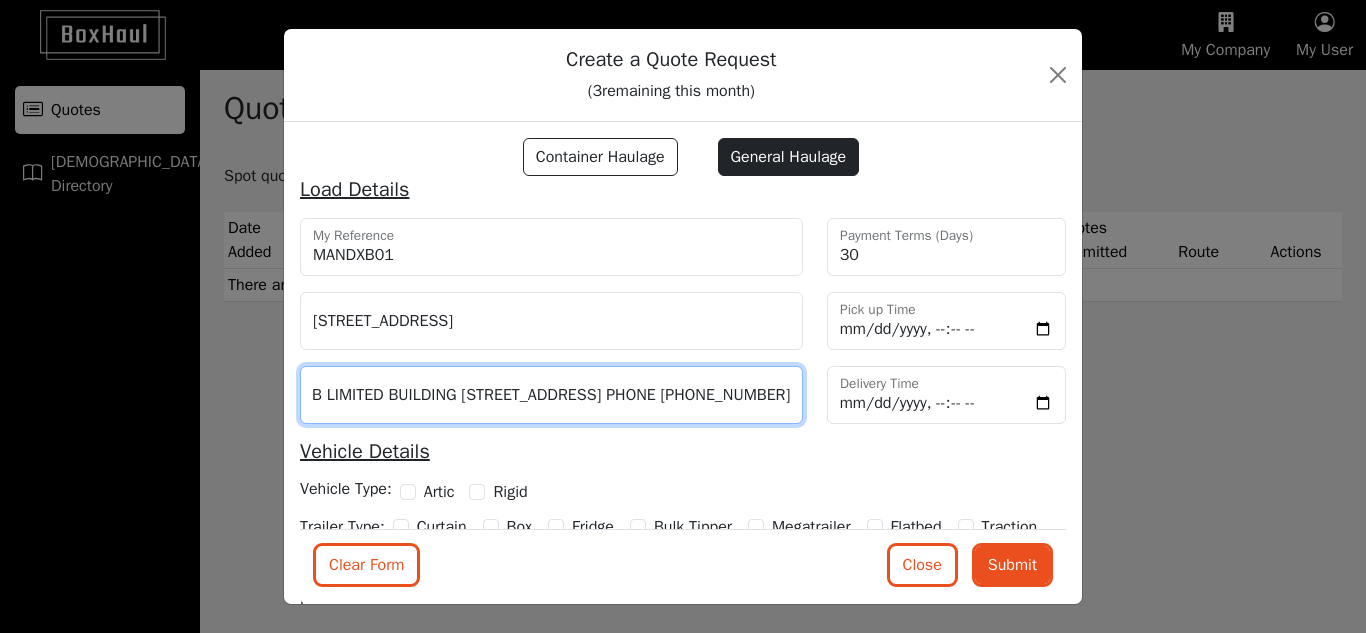 type on "SWISSPORT CARGO SERVICES SWISSPORT GB LIMITED BUILDING 300 WORLD FREIGHT TERMINAL MANCHESTER AIRPORT M90 5UY UK PHONE +44 (0) 161 499 6700" 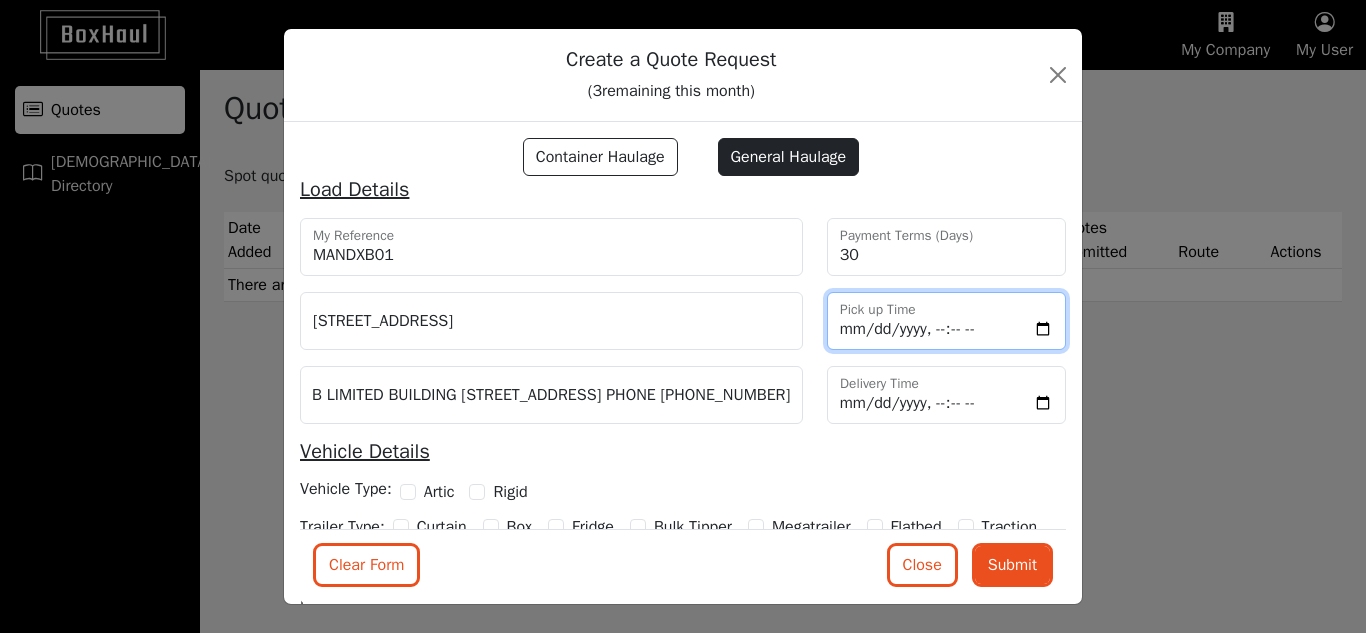 scroll, scrollTop: 0, scrollLeft: 0, axis: both 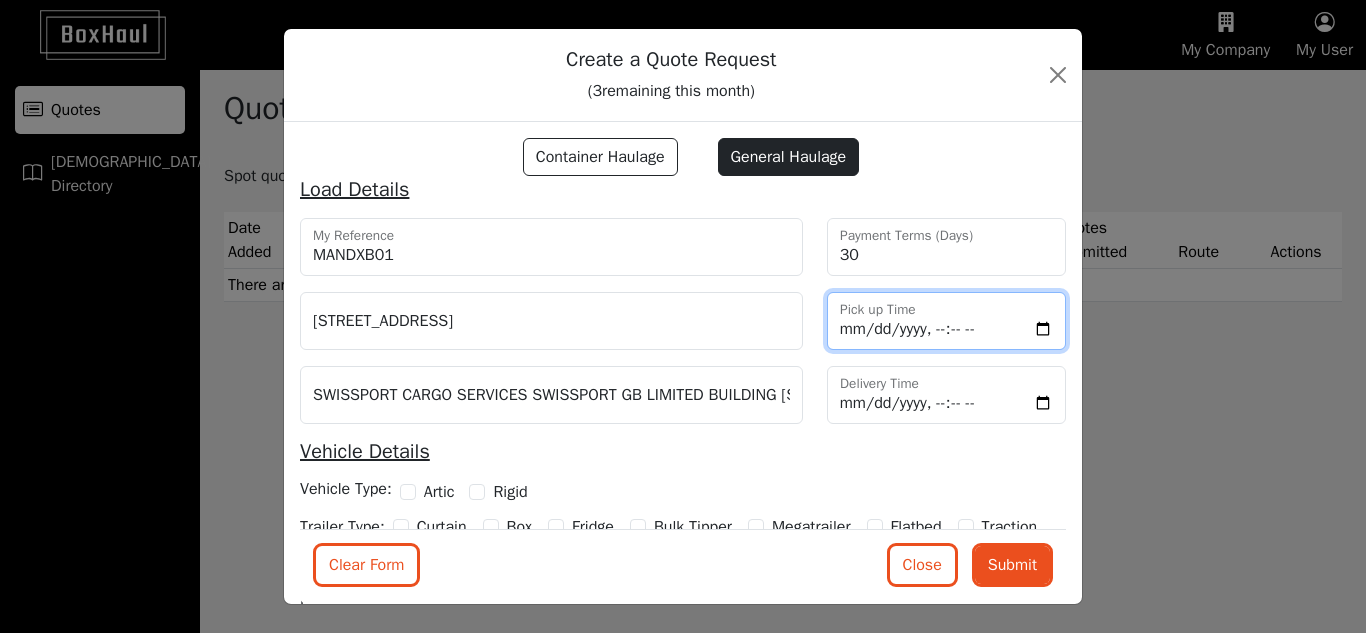 click at bounding box center [946, 321] 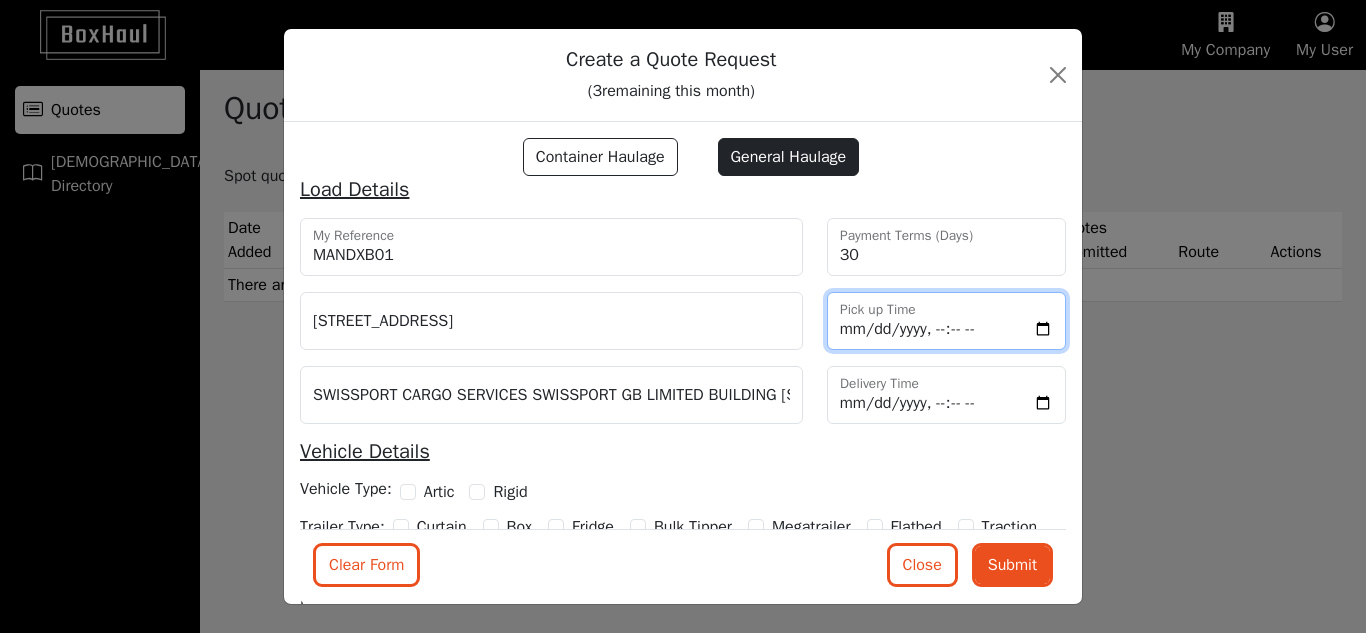 click at bounding box center (946, 321) 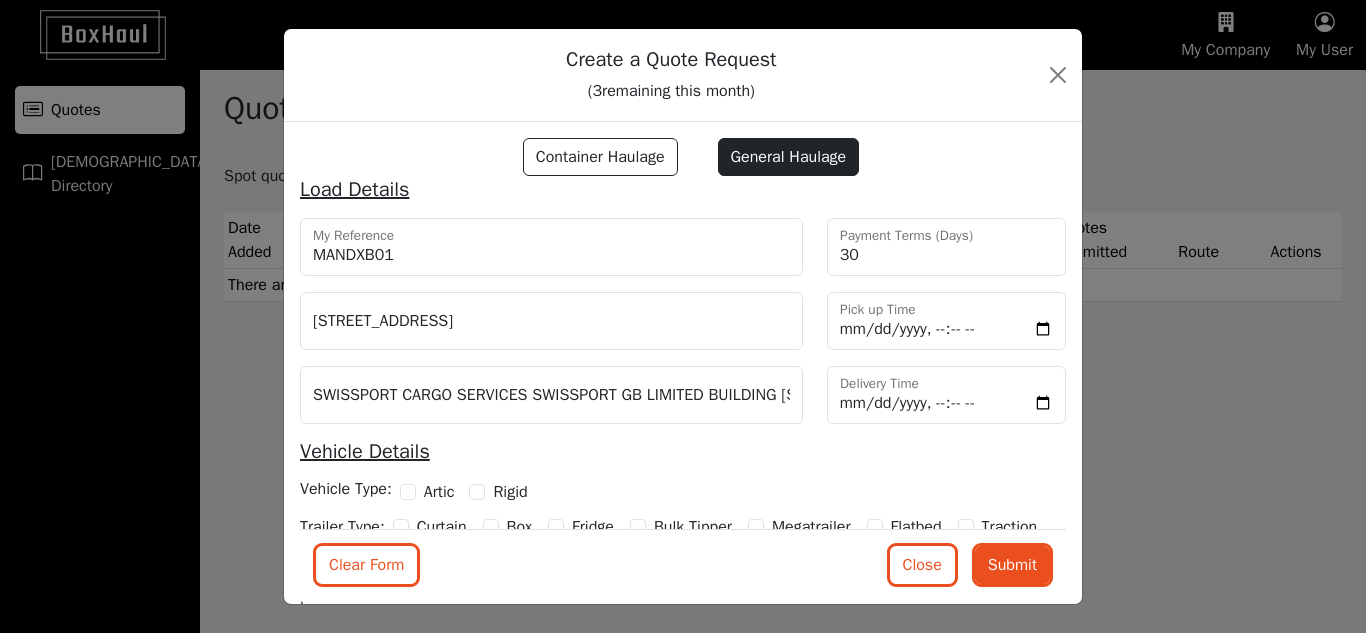 type on "2025-07-09T11:00" 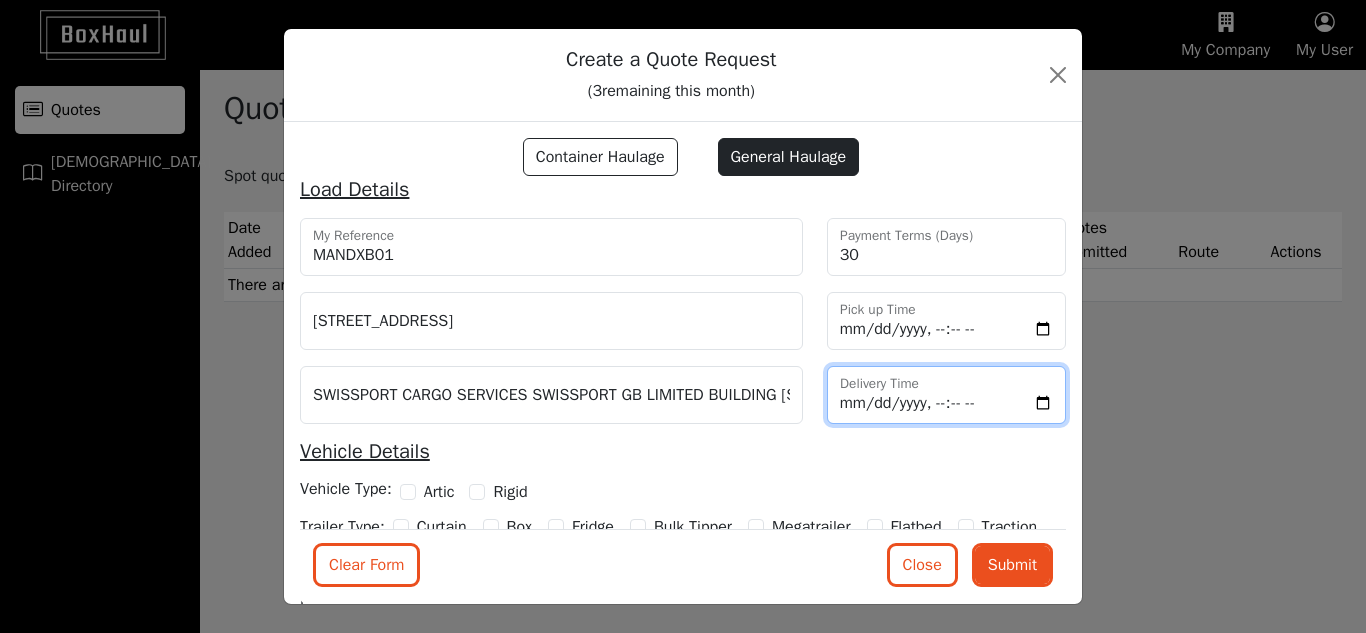 click at bounding box center (946, 395) 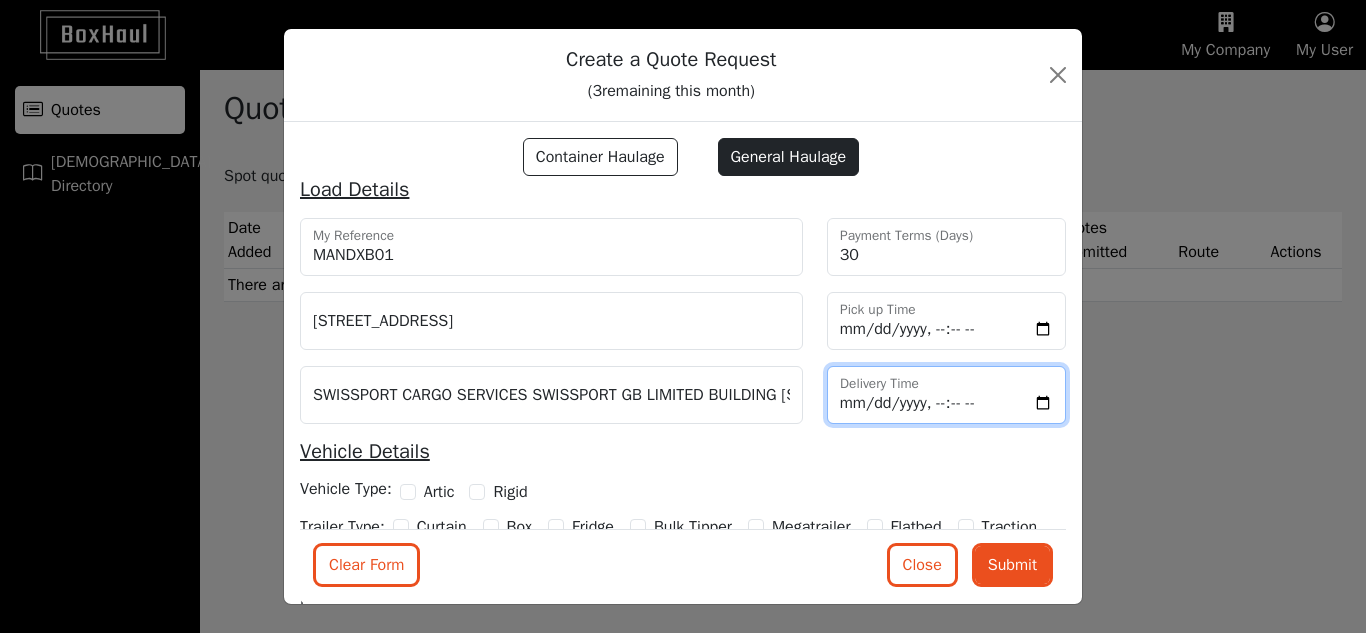 click at bounding box center [946, 395] 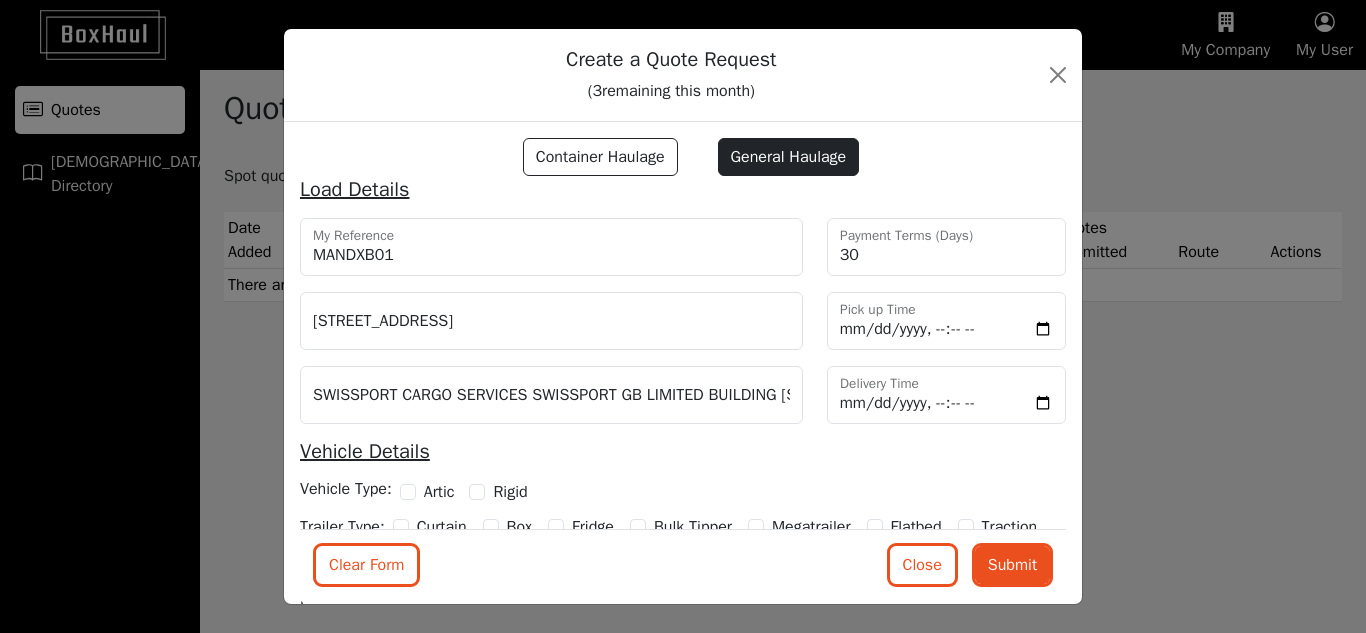 type on "2025-07-09T16:10" 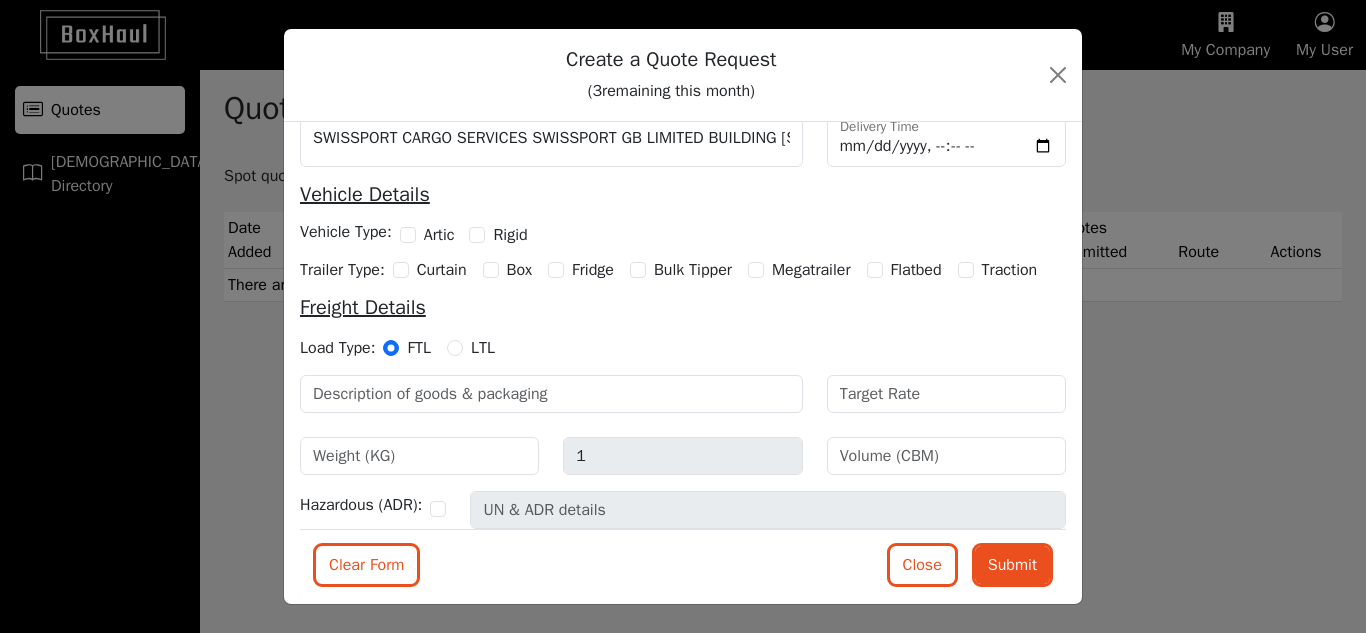 scroll, scrollTop: 261, scrollLeft: 0, axis: vertical 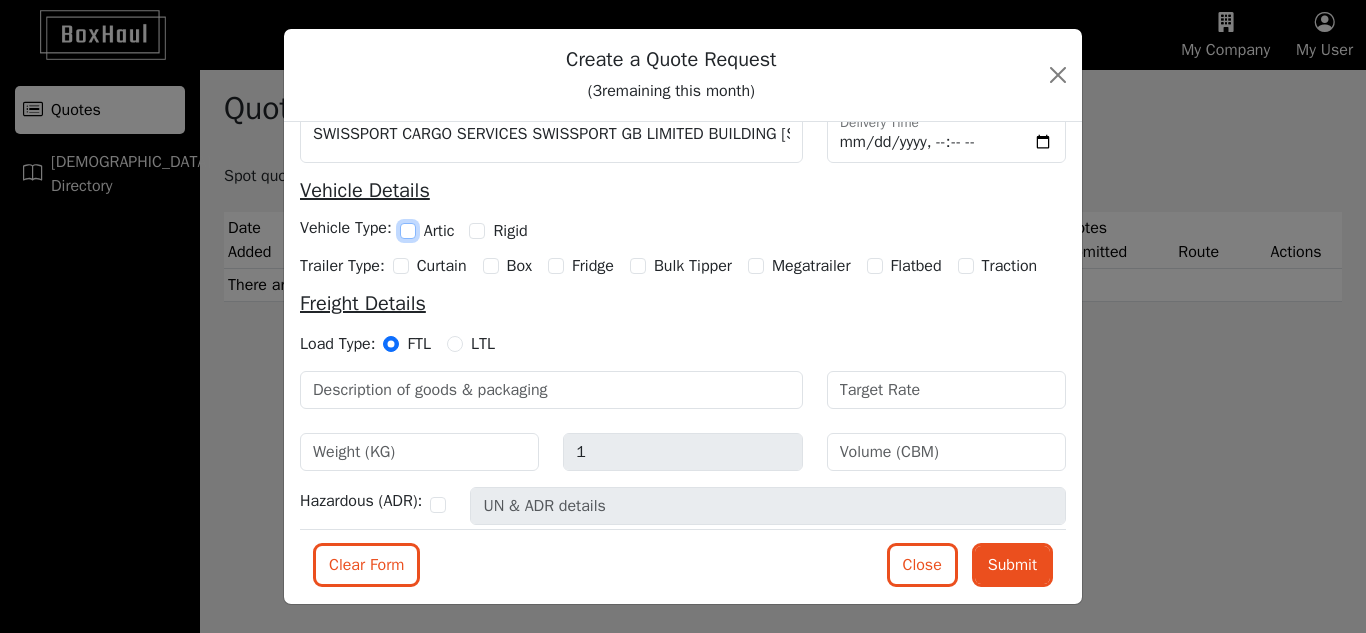 click on "Artic" at bounding box center [408, 231] 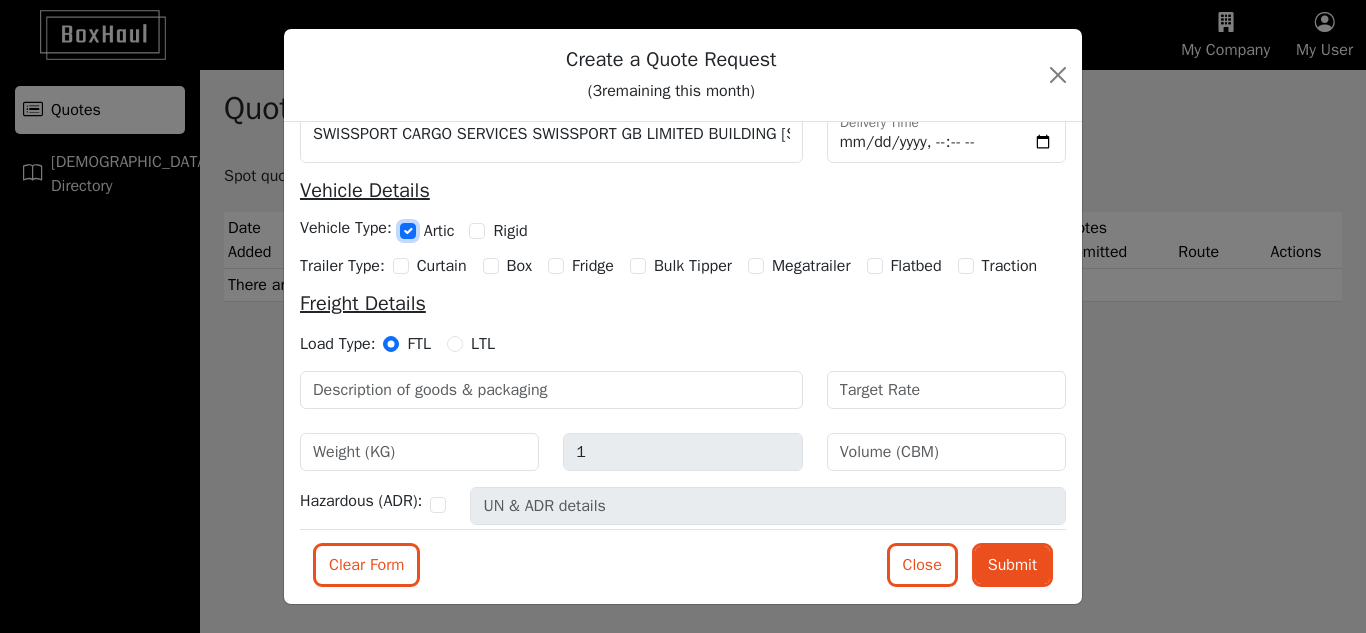 checkbox on "true" 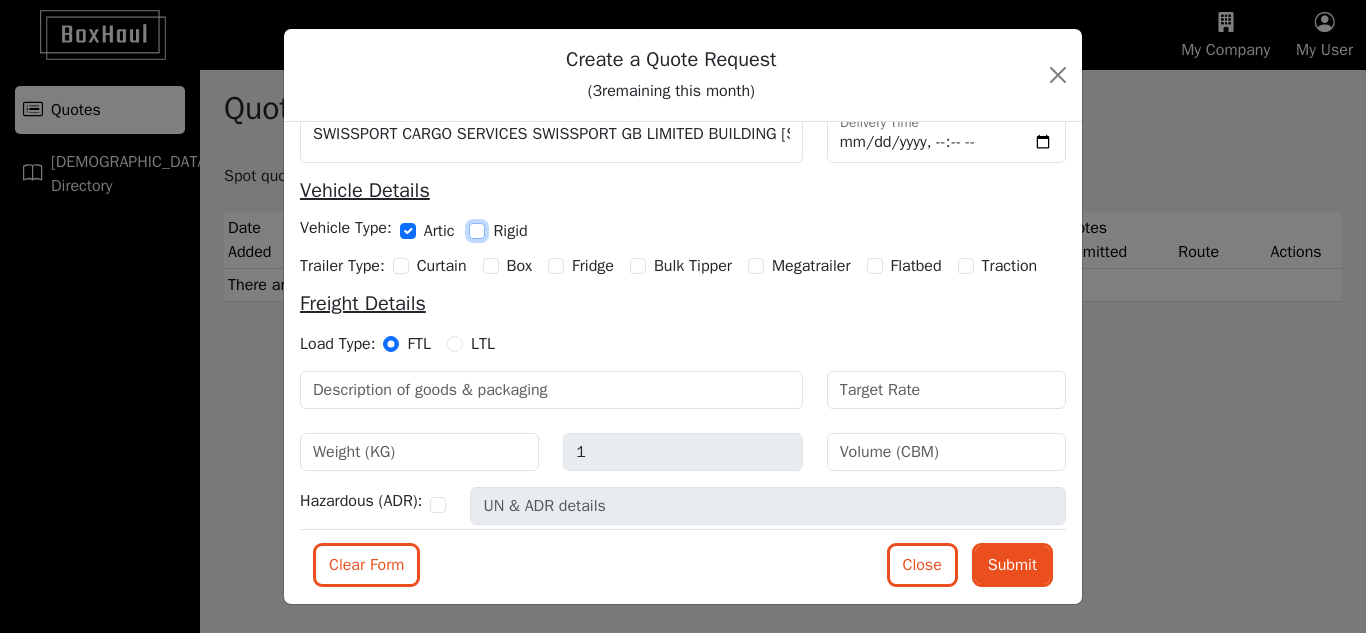 click on "Rigid" at bounding box center (477, 231) 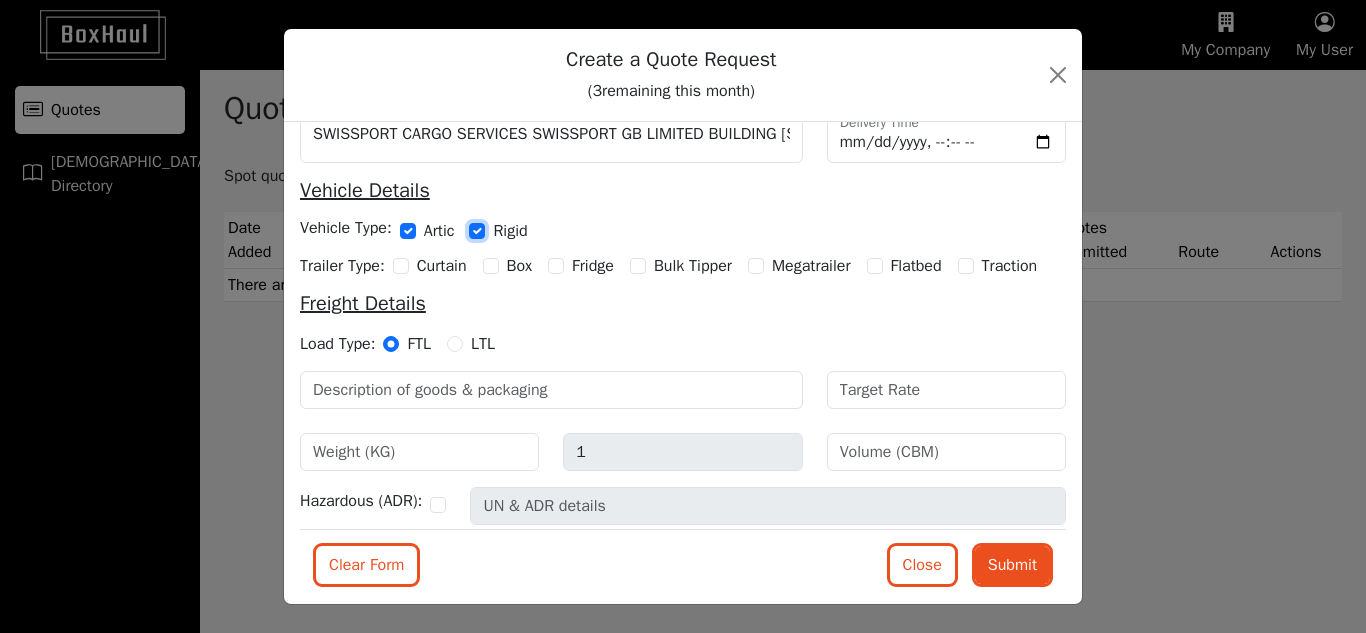 checkbox on "true" 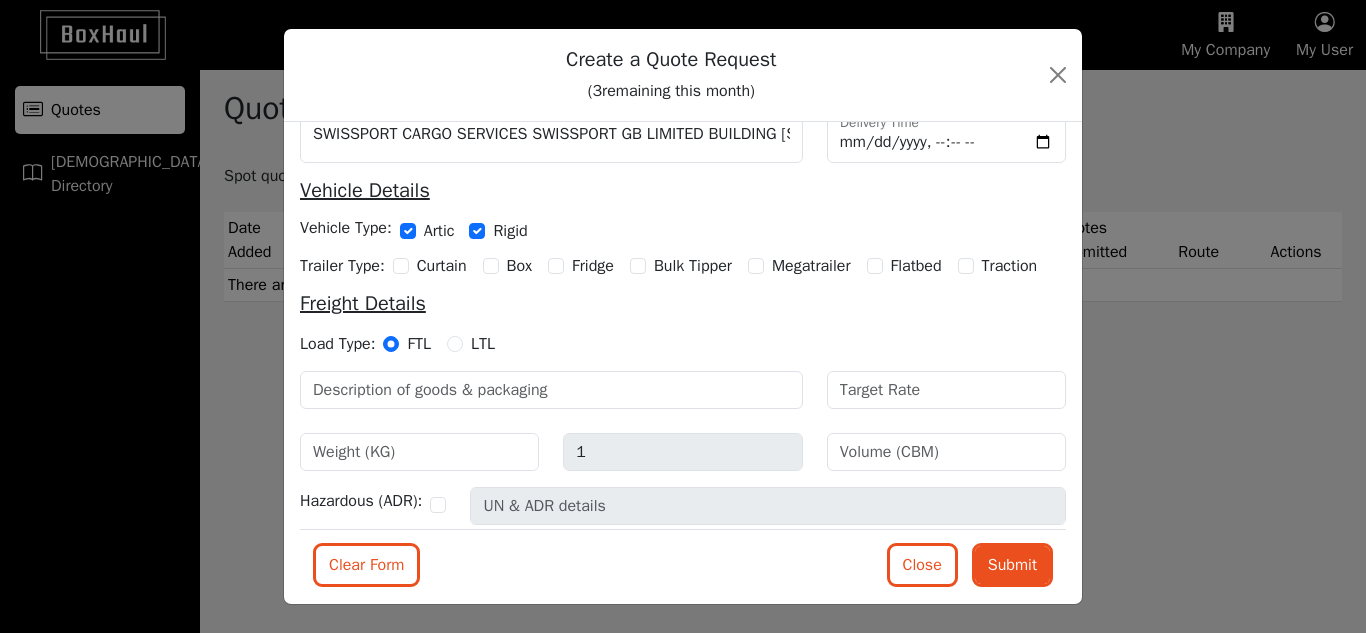 click on "LTL" at bounding box center [483, 344] 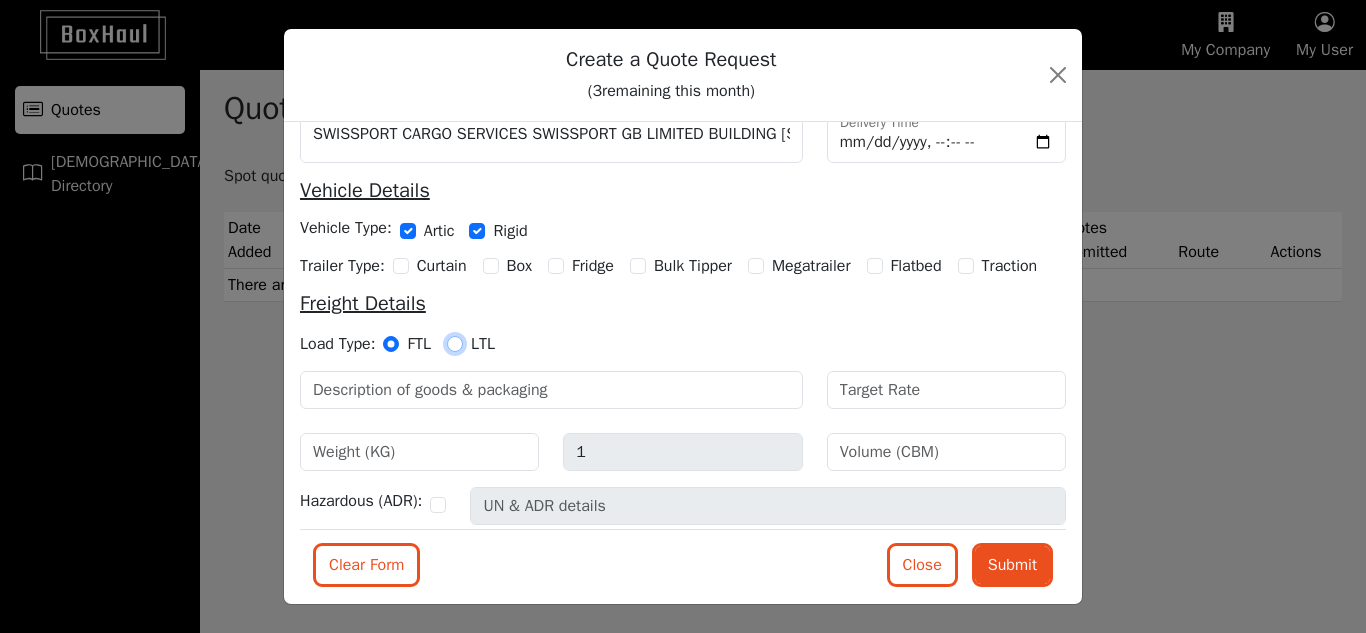 click on "LTL" at bounding box center (455, 344) 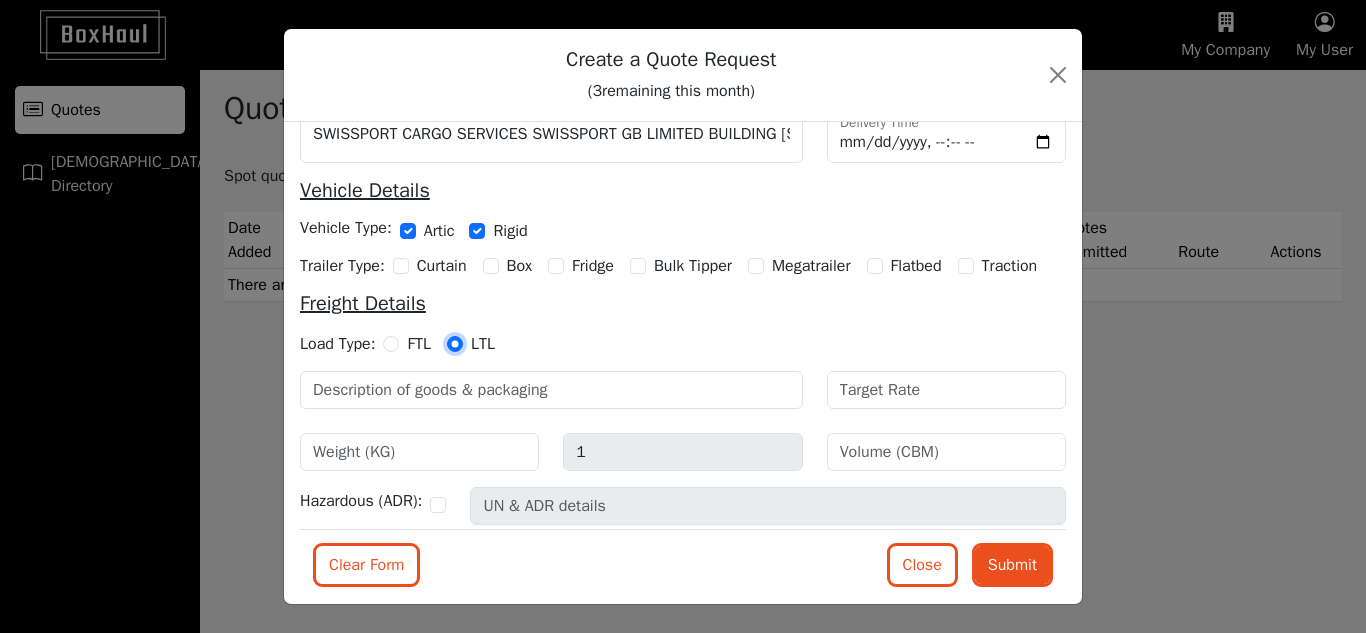 type 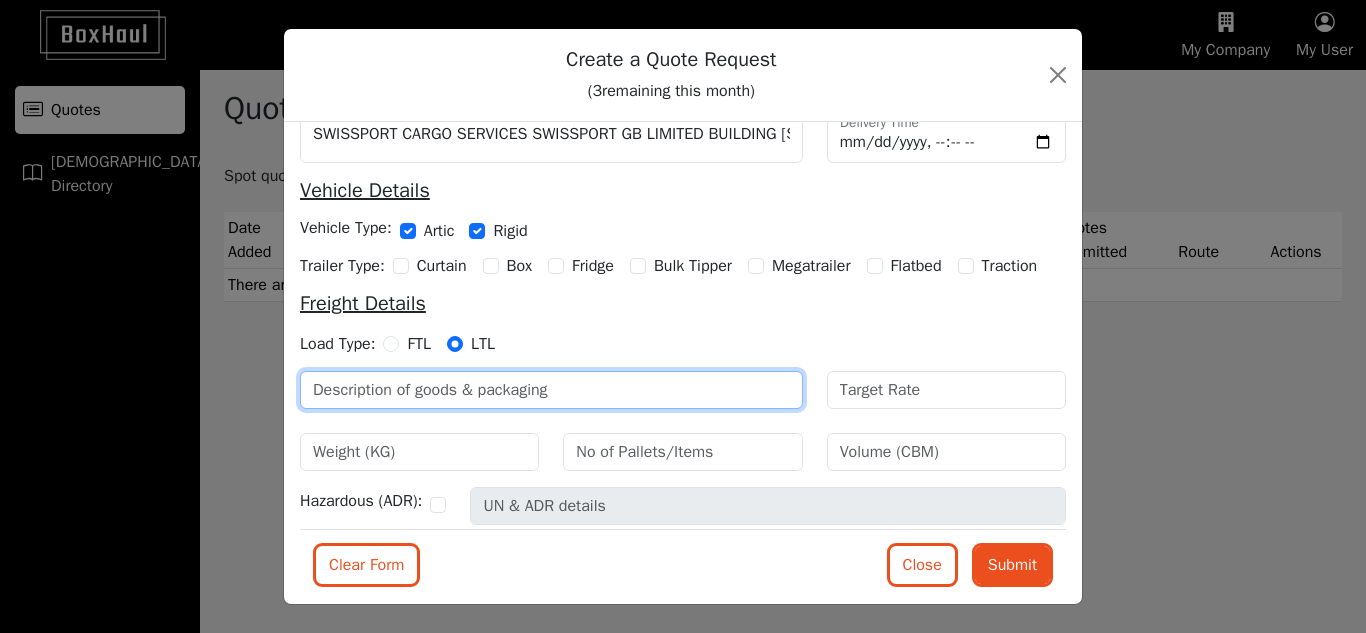 click at bounding box center (551, 390) 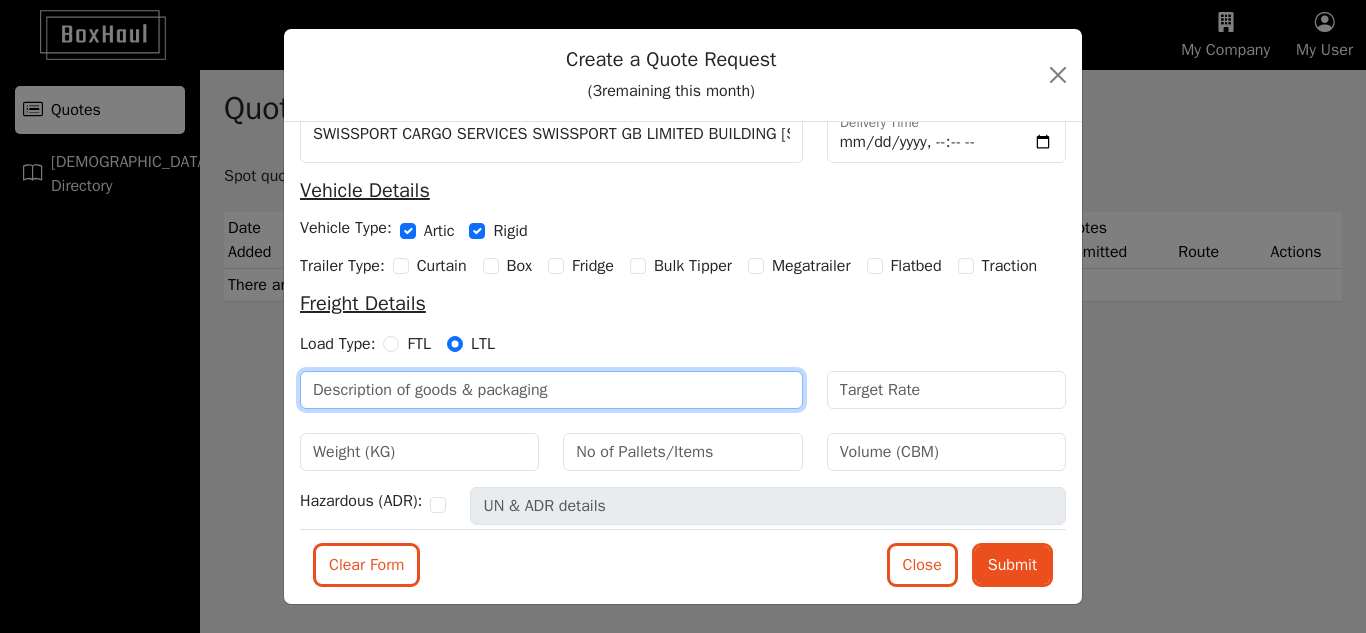 paste on "Bagging Films (NOT DG)" 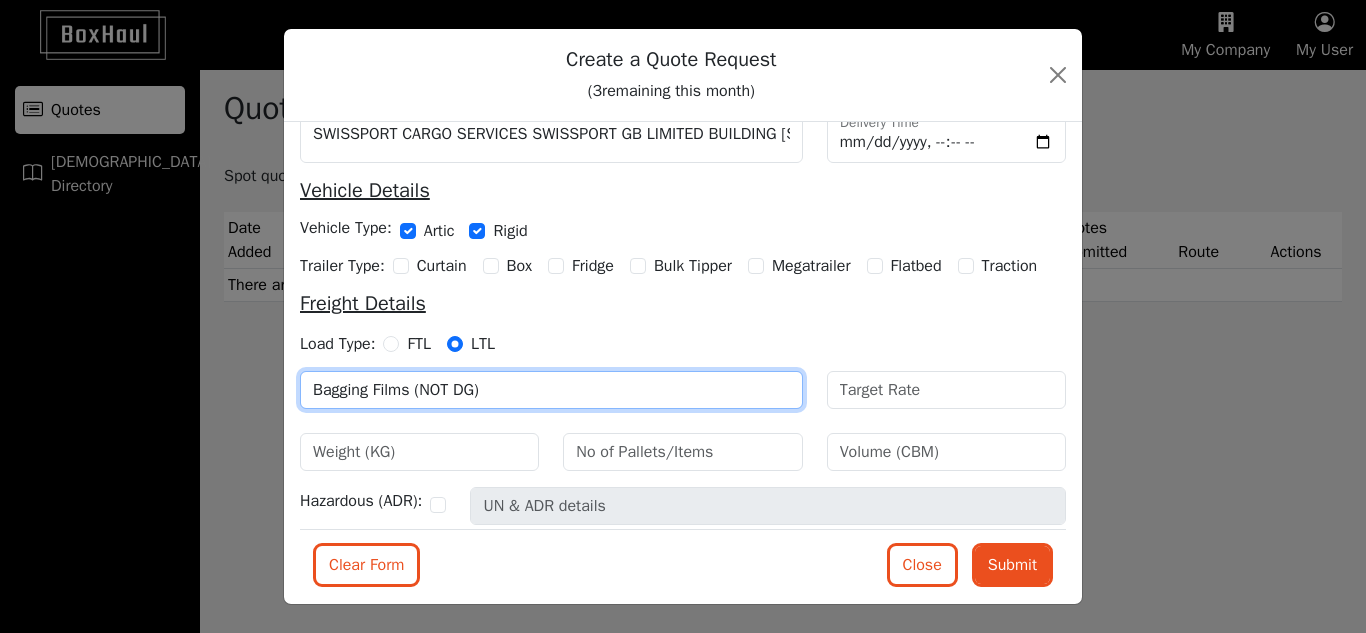 type on "Bagging Films (NOT DG)" 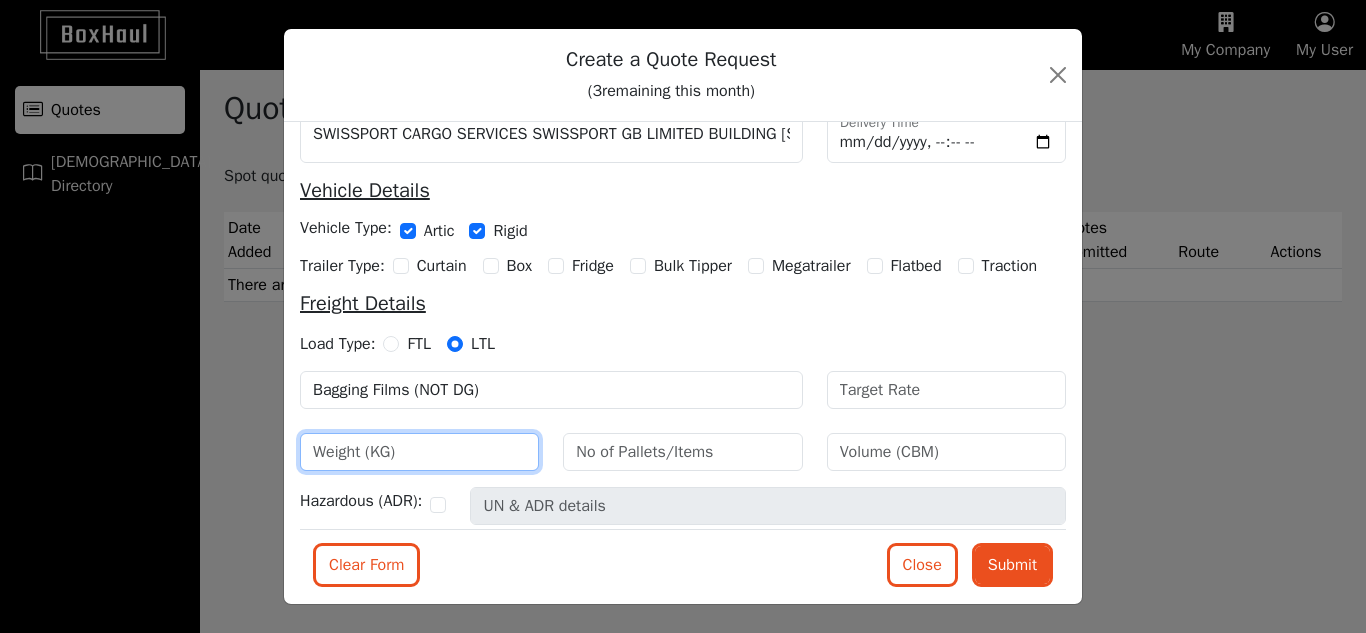 click at bounding box center (419, 452) 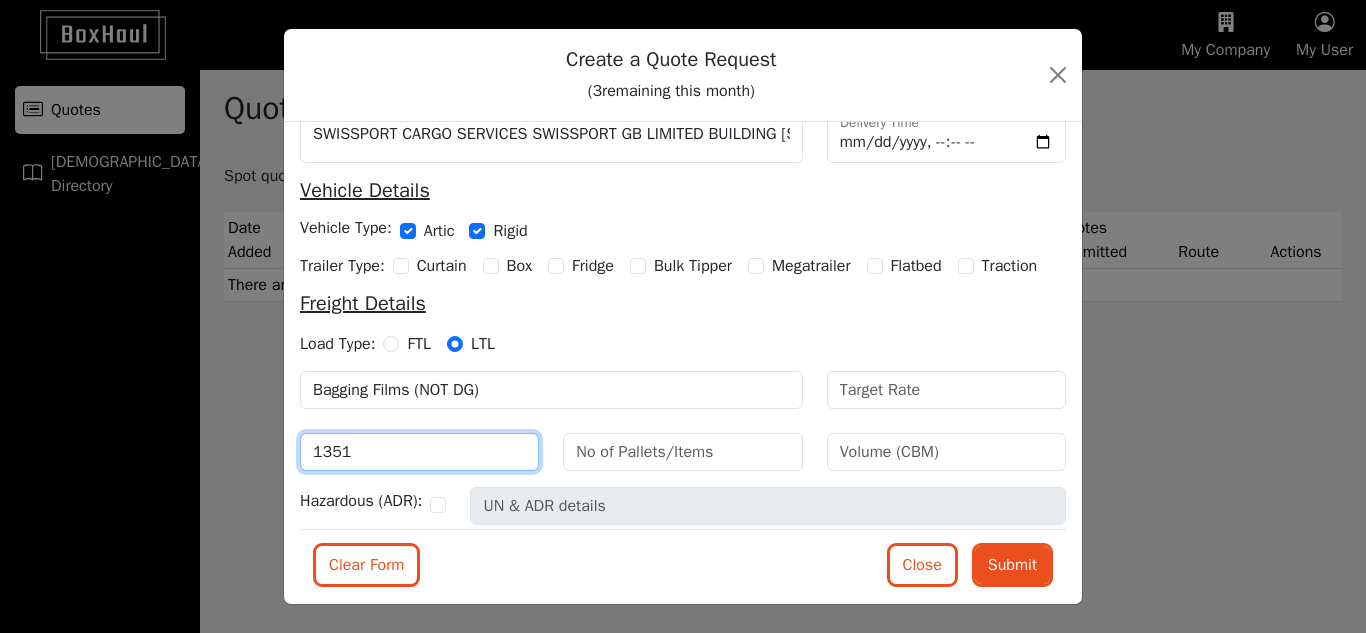 type on "1351" 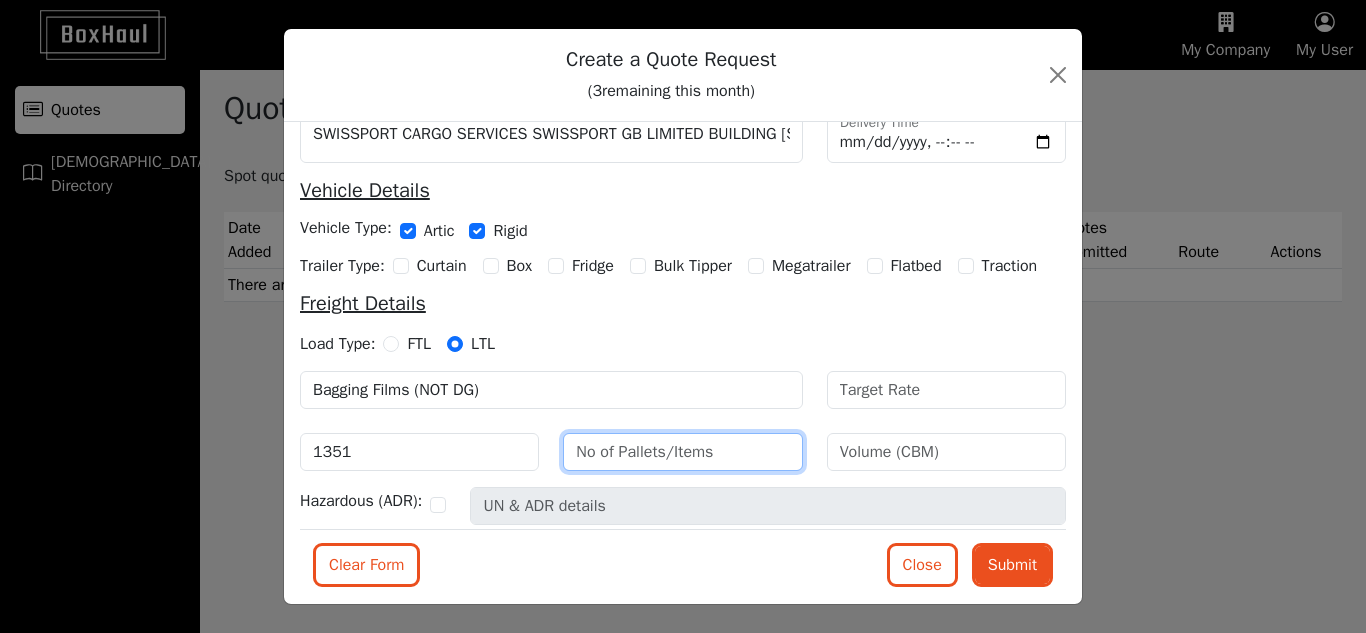 click at bounding box center [682, 452] 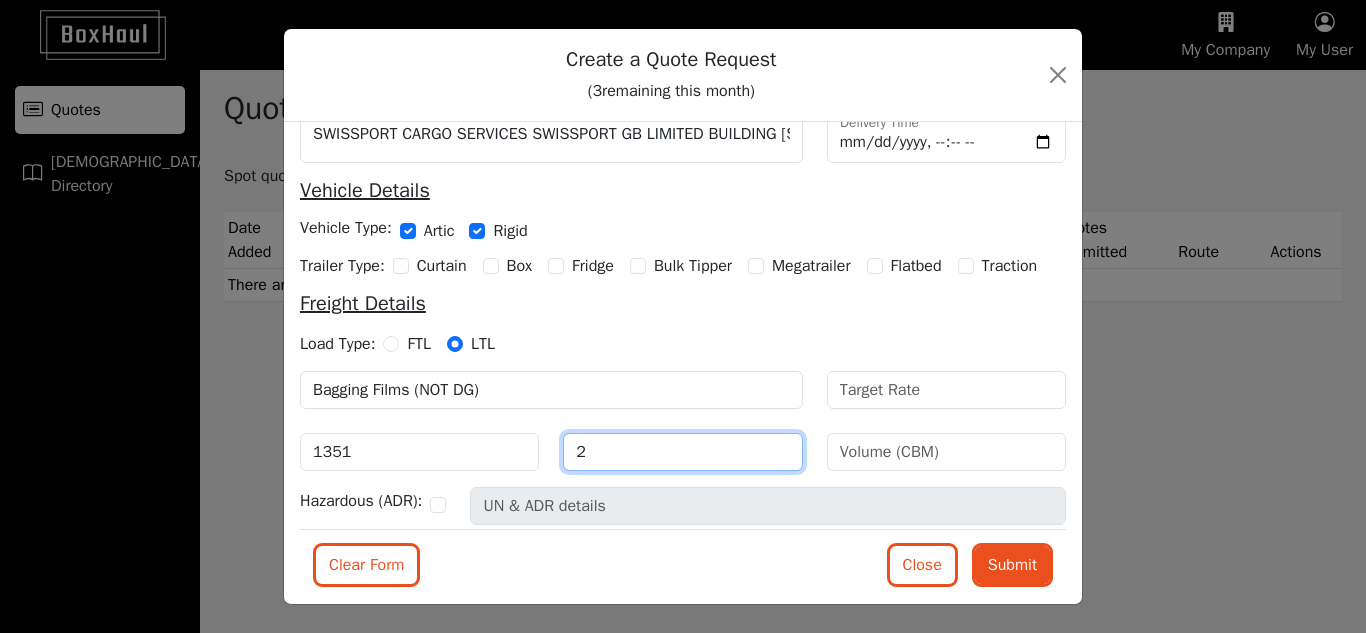 type on "2" 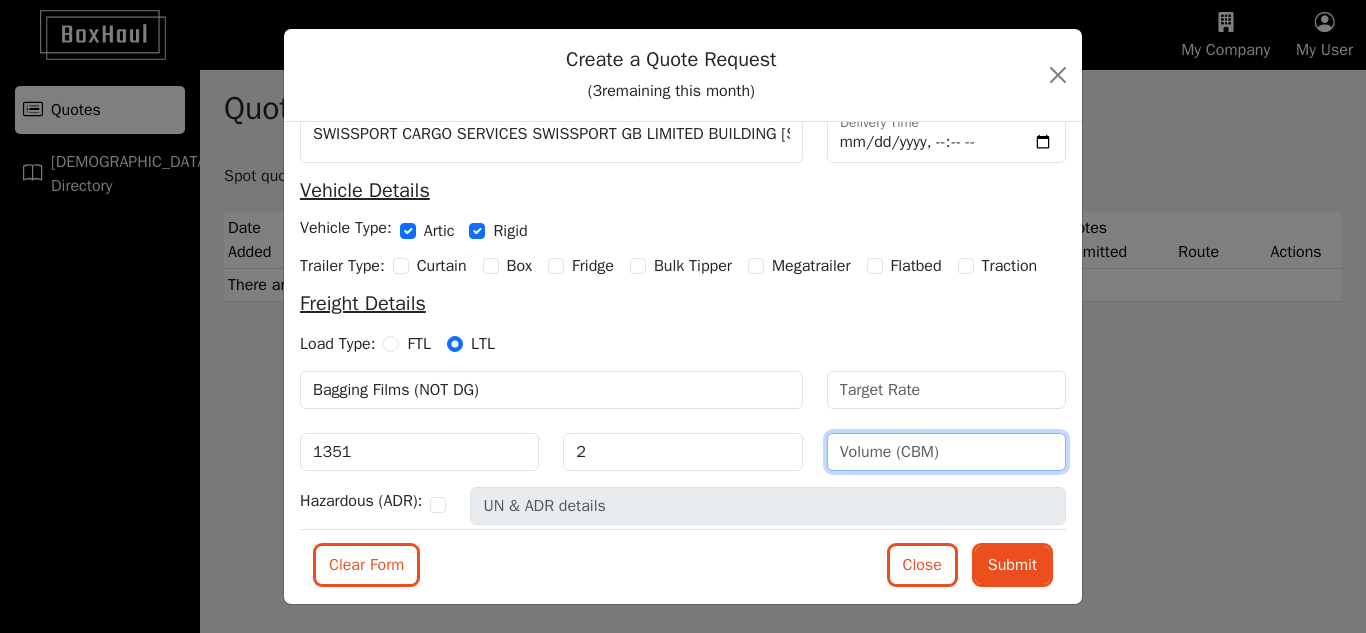 click at bounding box center [946, 452] 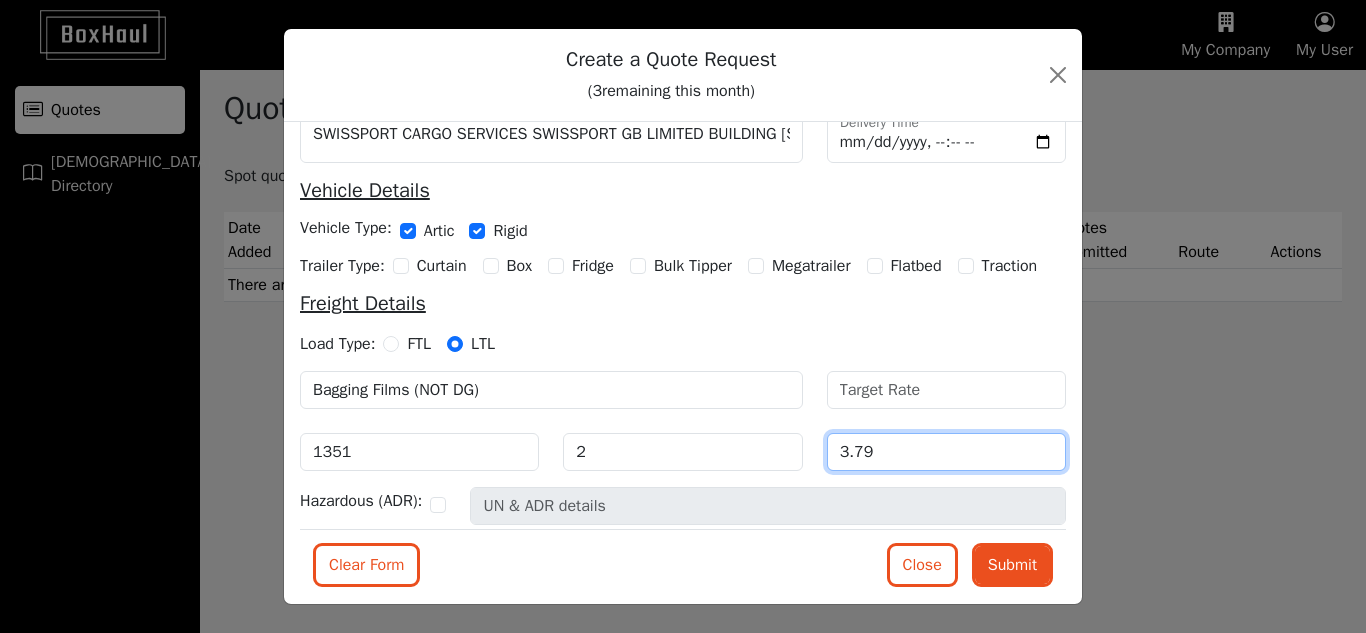 type on "3.79" 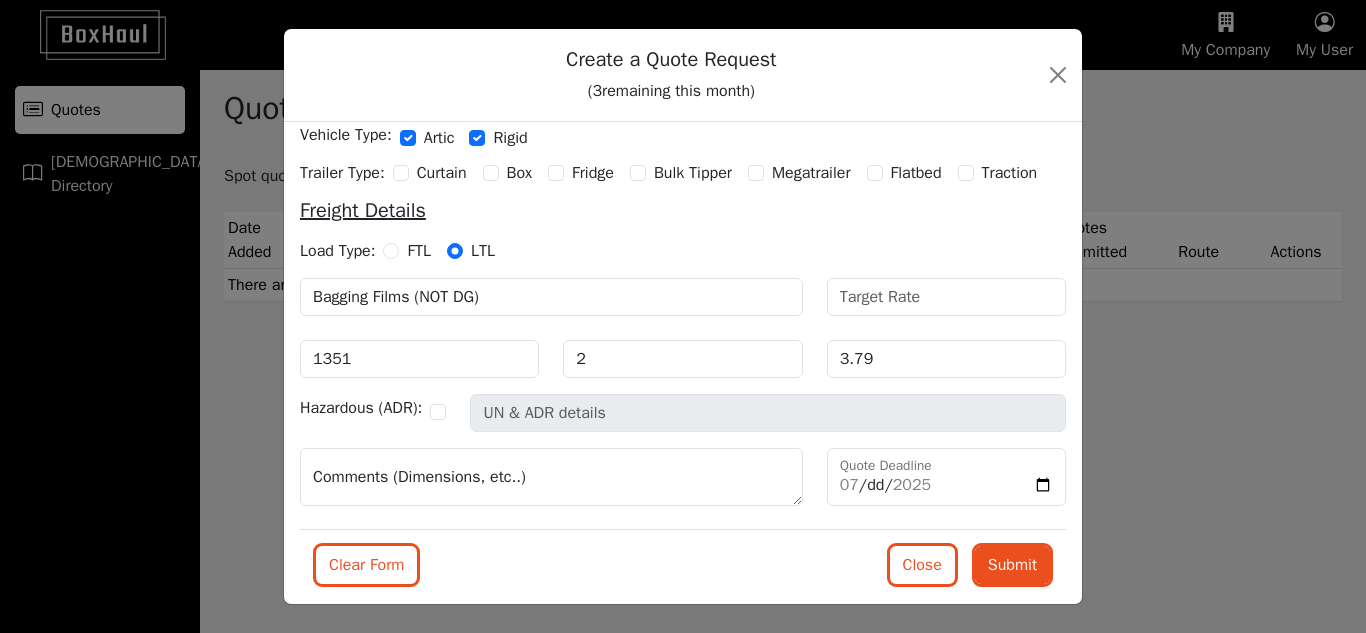 scroll, scrollTop: 379, scrollLeft: 0, axis: vertical 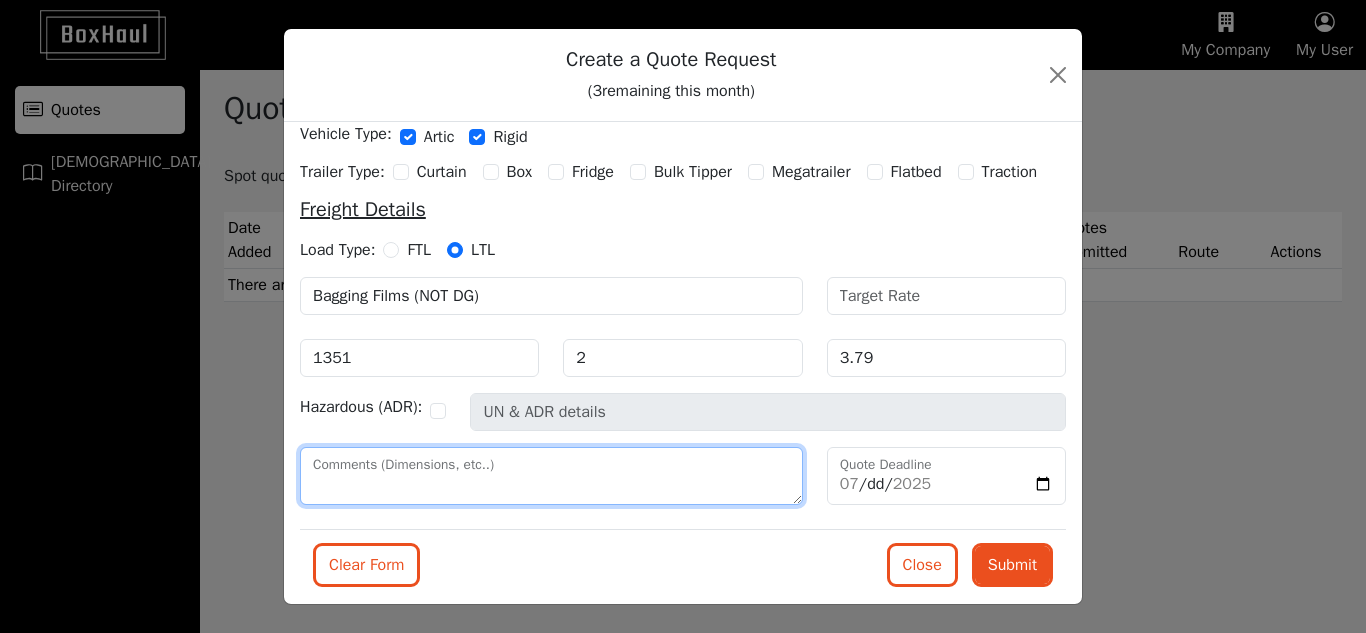 click on "Comments (Dimensions, etc..)" at bounding box center [551, 476] 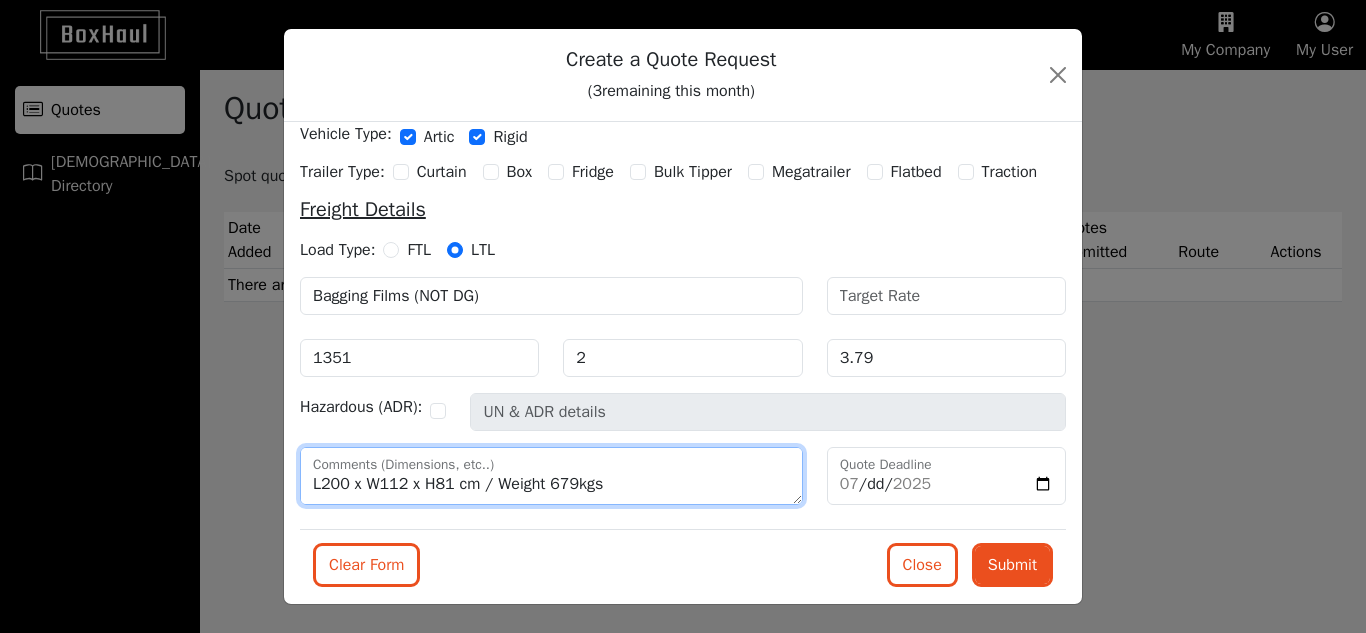 scroll, scrollTop: 30, scrollLeft: 0, axis: vertical 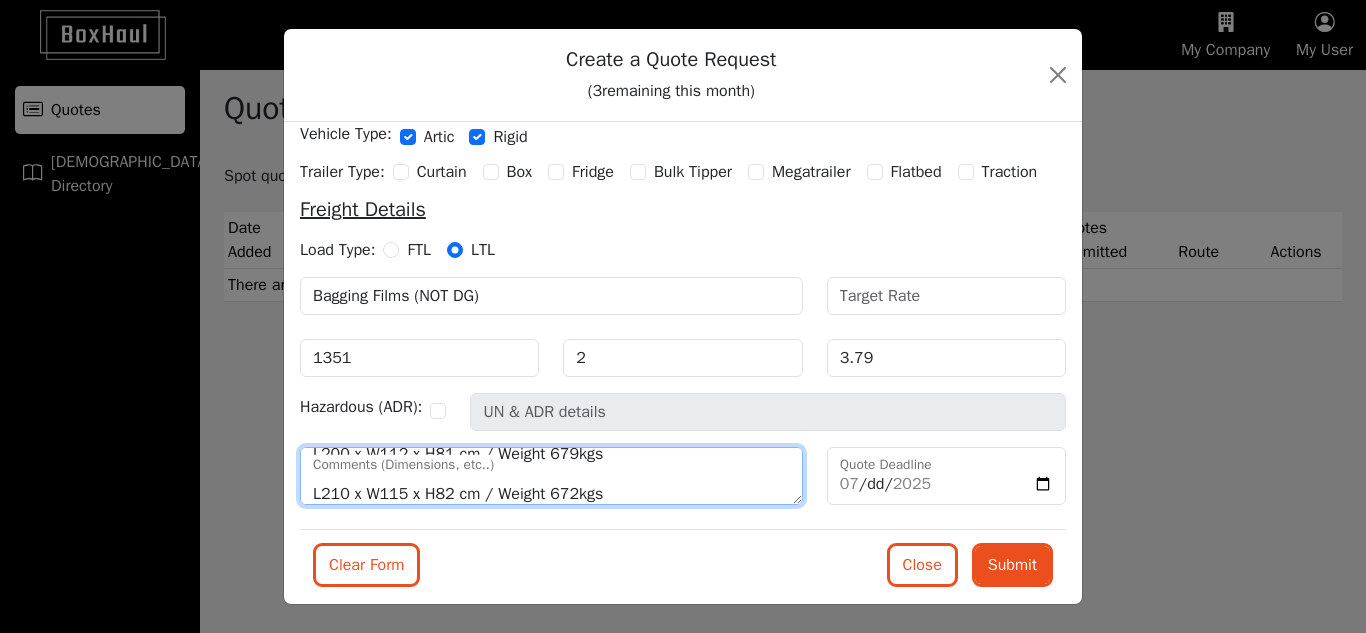 type on "L200 x W112 x H81 cm / Weight 679kgs
L210 x W115 x H82 cm / Weight 672kgs" 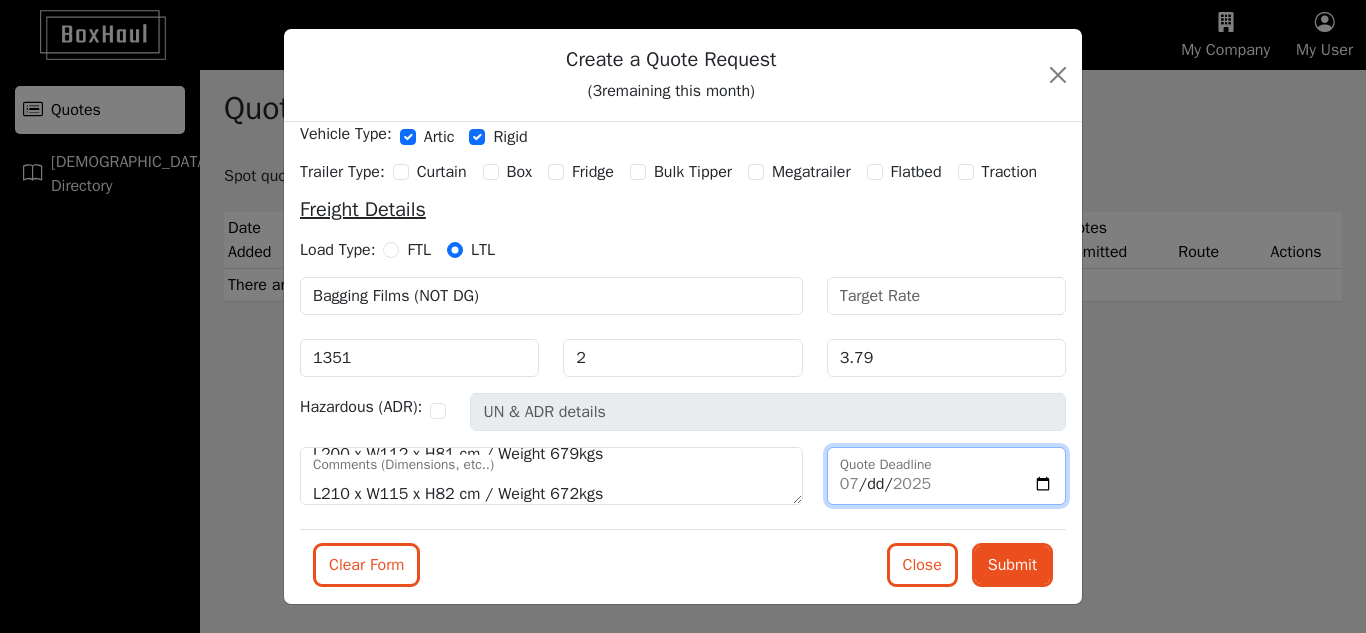 click on "Quote Deadline" at bounding box center (946, 476) 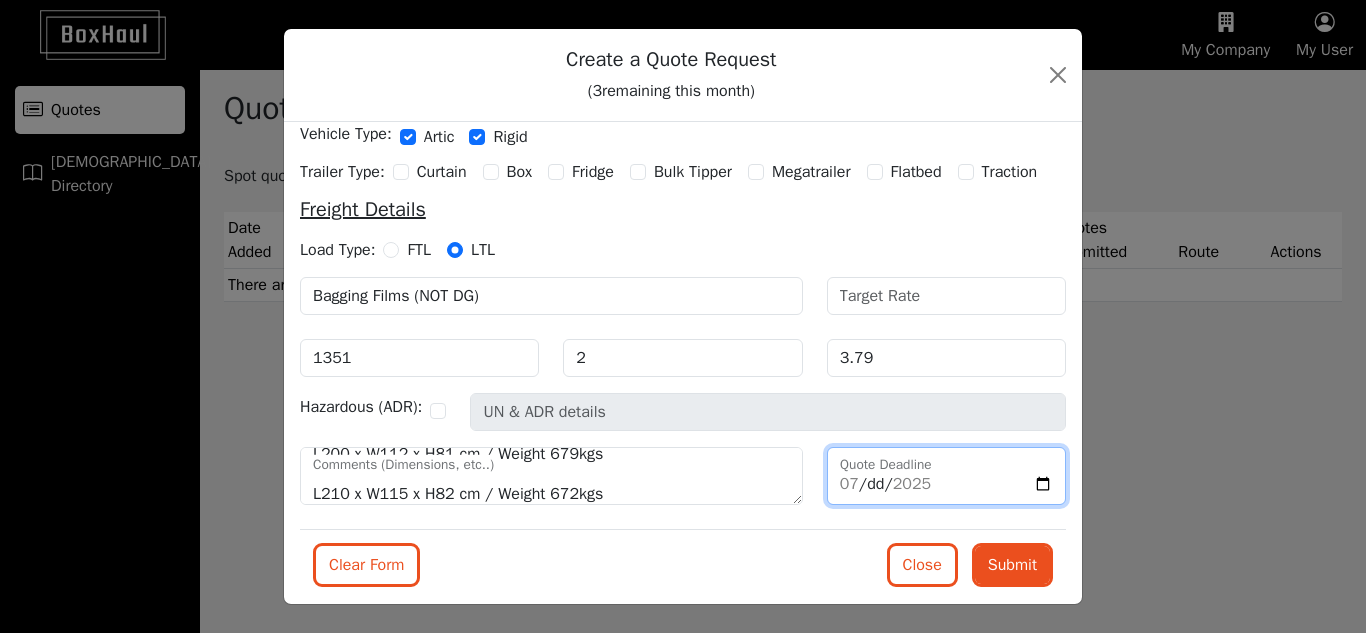 type on "2025-07-03" 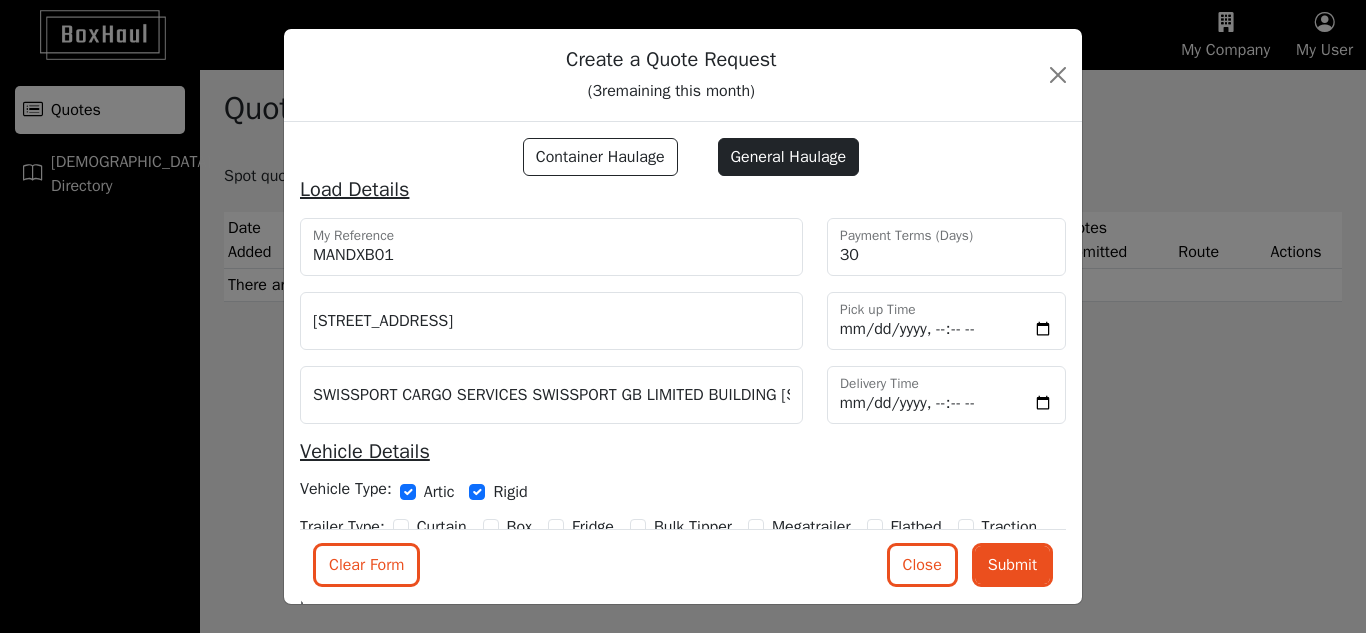 scroll, scrollTop: 379, scrollLeft: 0, axis: vertical 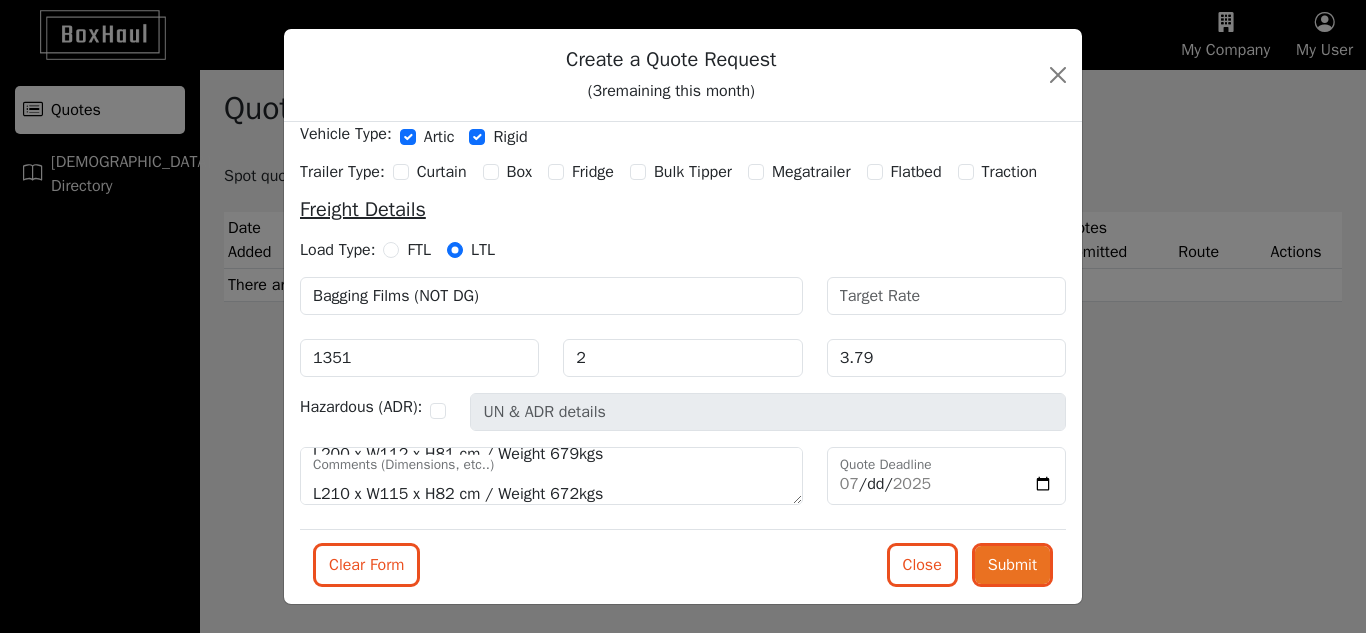 click on "Submit" at bounding box center [1012, 565] 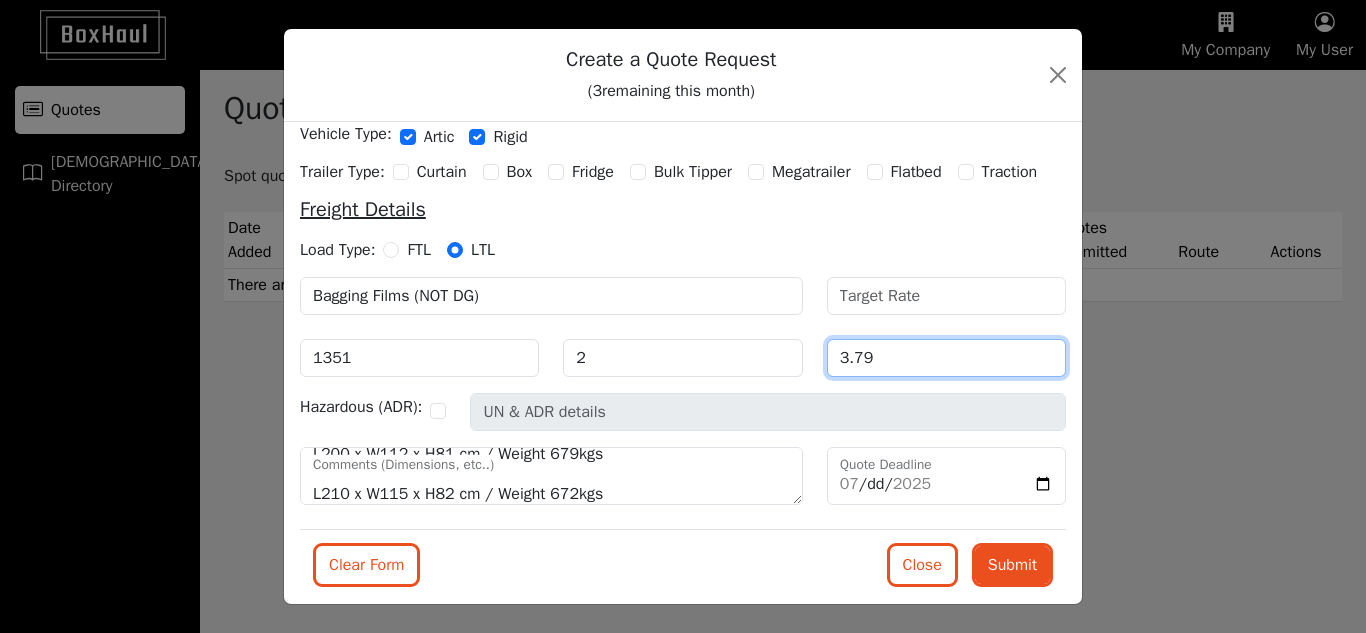 click on "3.79" at bounding box center (946, 358) 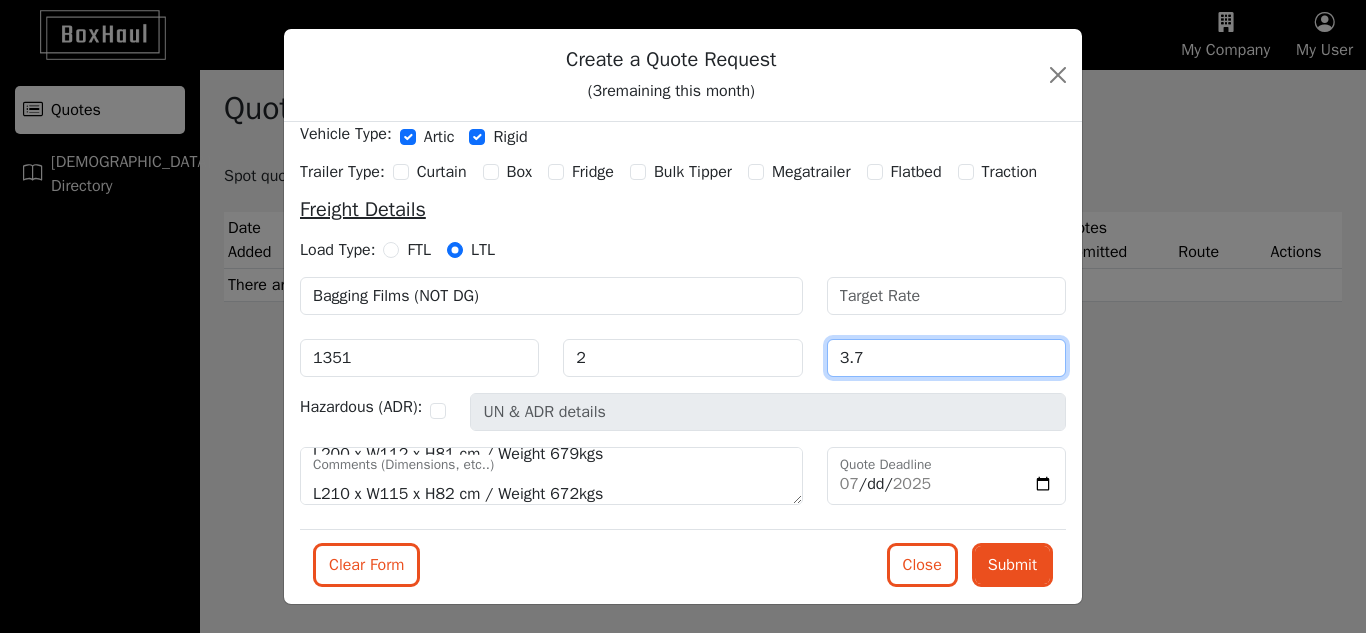 type on "3" 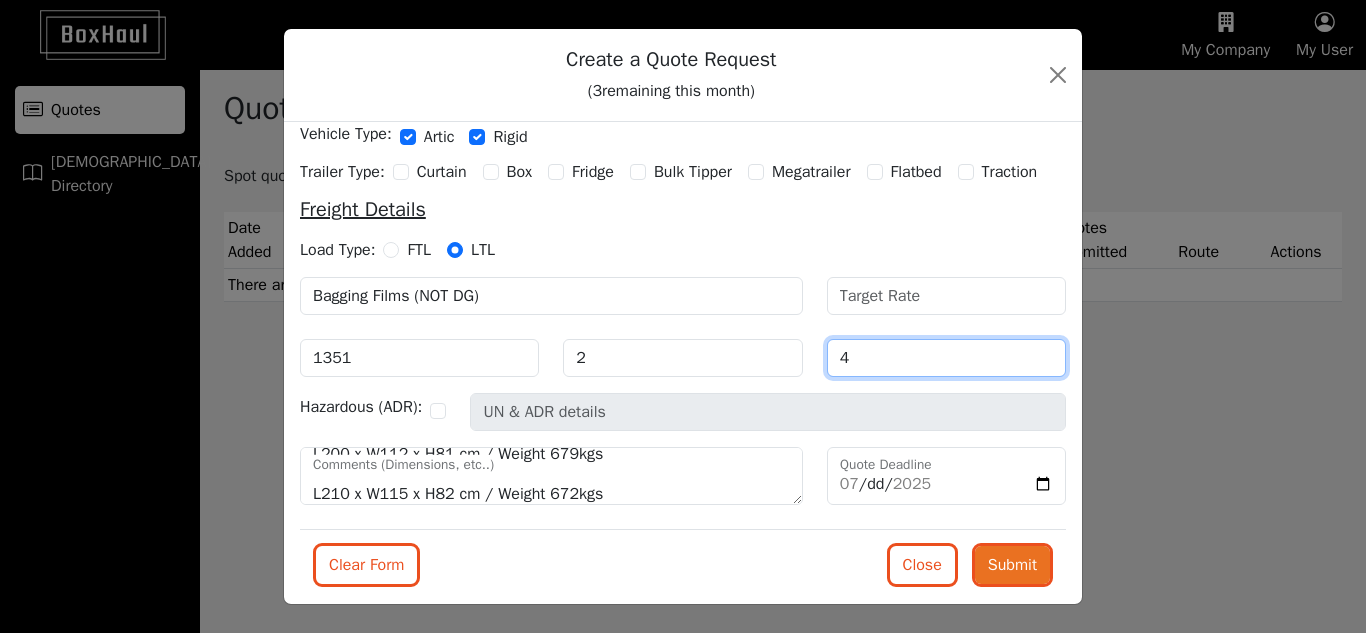 type on "4" 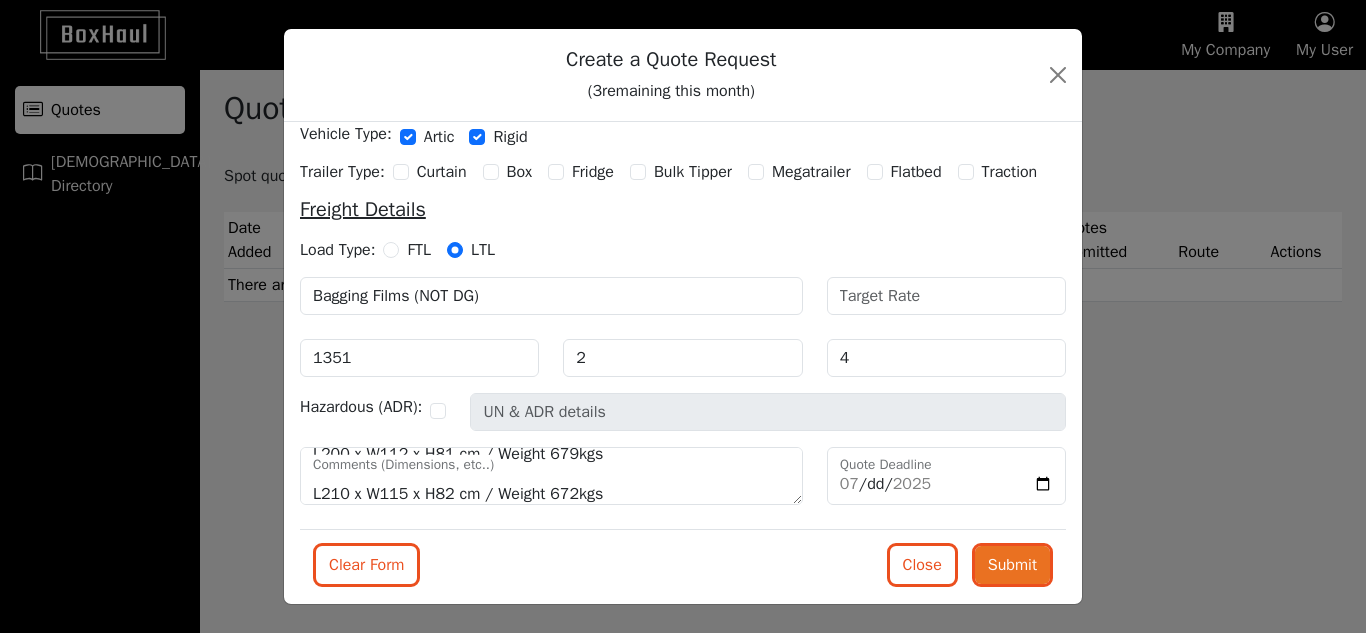 click on "Submit" at bounding box center (1012, 565) 